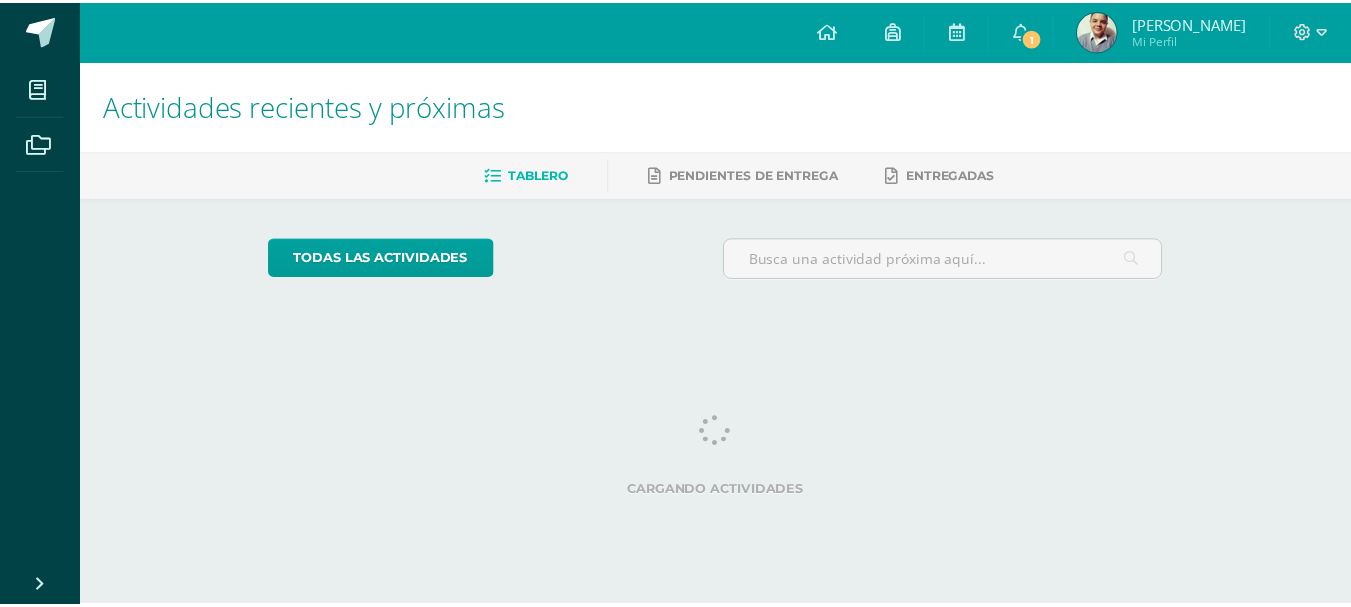 scroll, scrollTop: 0, scrollLeft: 0, axis: both 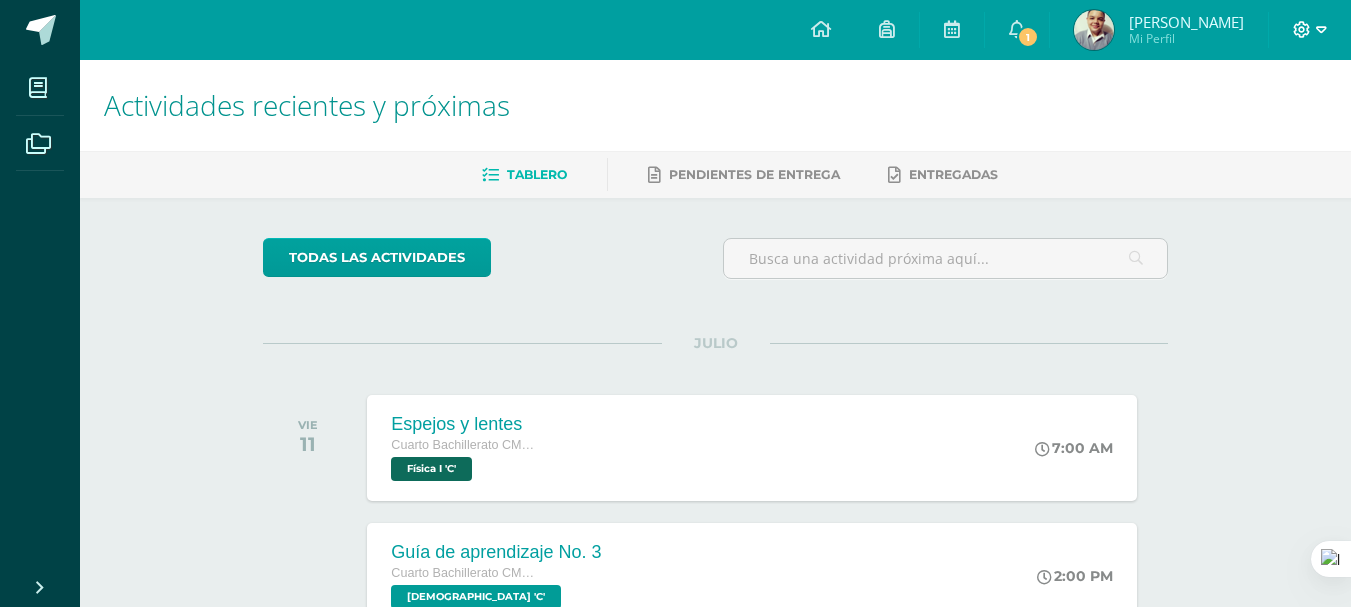 click 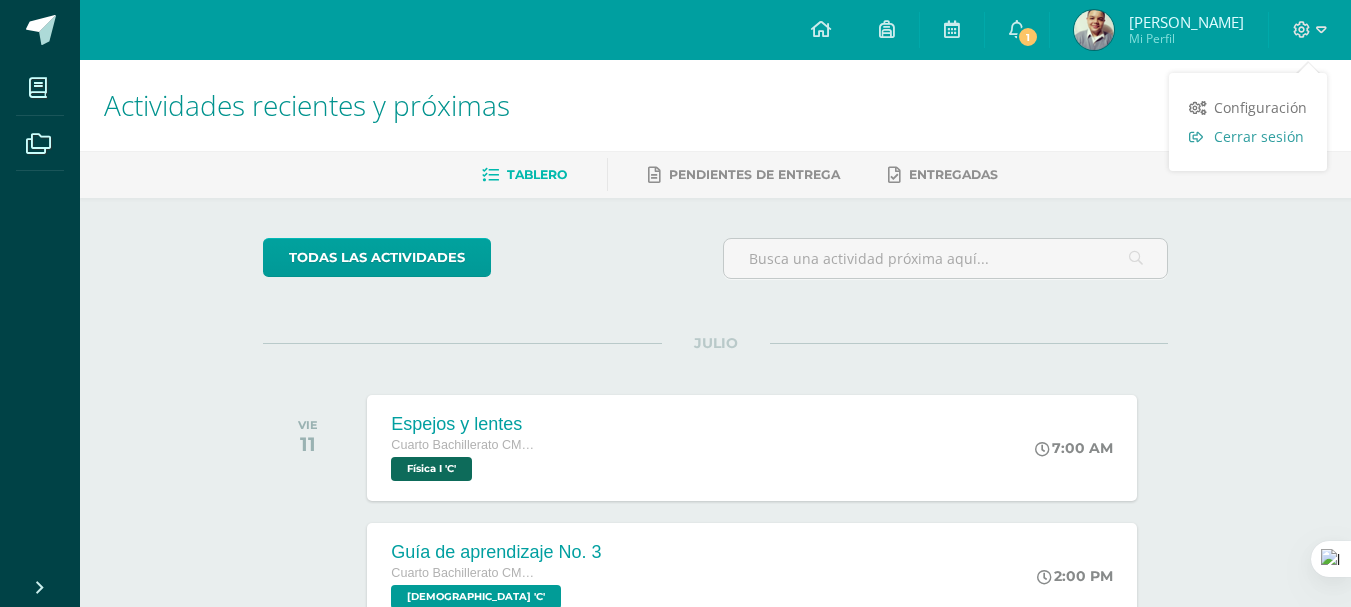 click on "Cerrar sesión" at bounding box center (1259, 136) 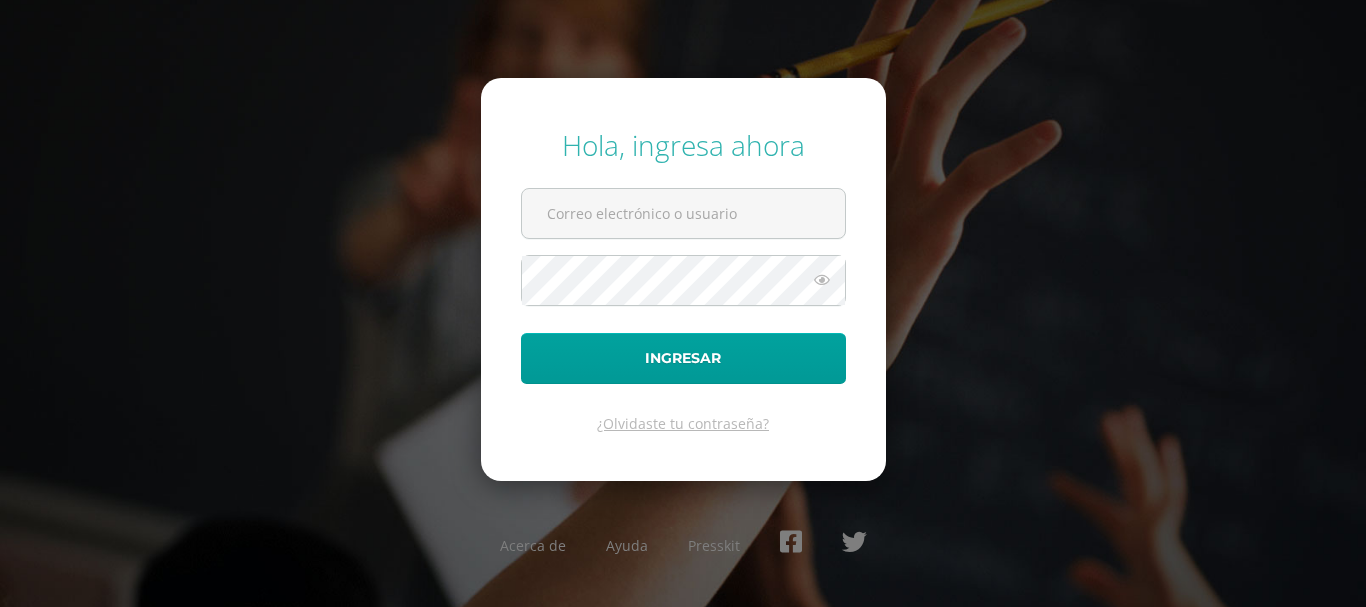 scroll, scrollTop: 0, scrollLeft: 0, axis: both 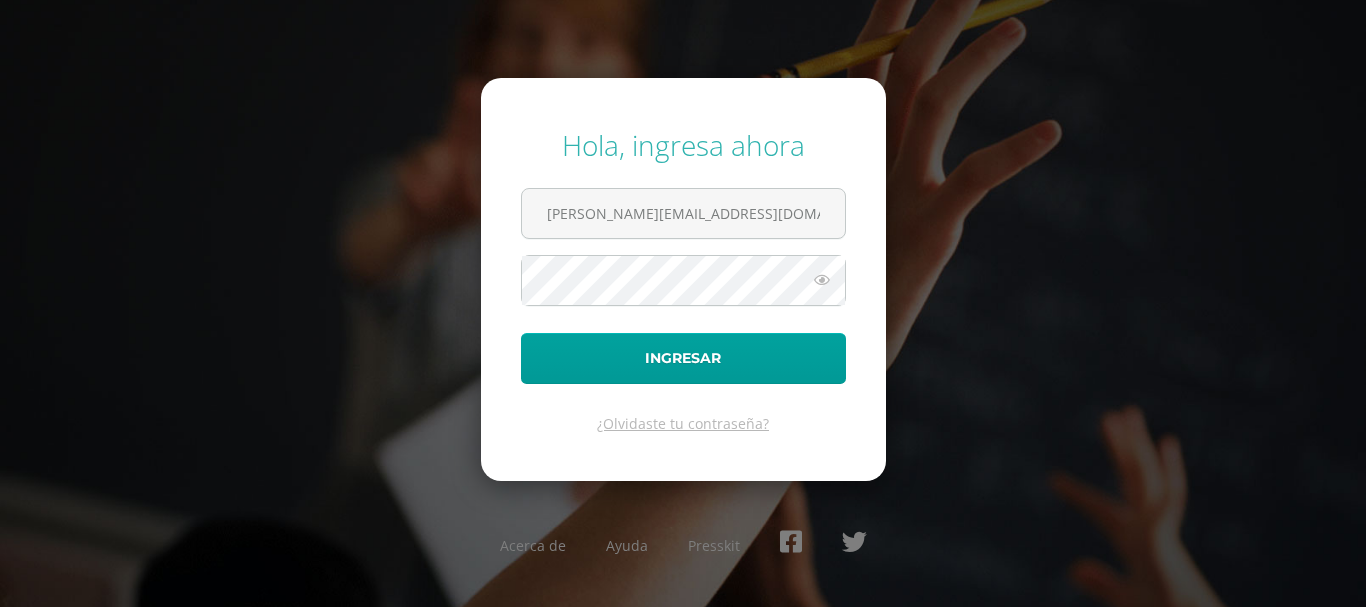 click on "[PERSON_NAME][EMAIL_ADDRESS][DOMAIN_NAME]" at bounding box center [683, 213] 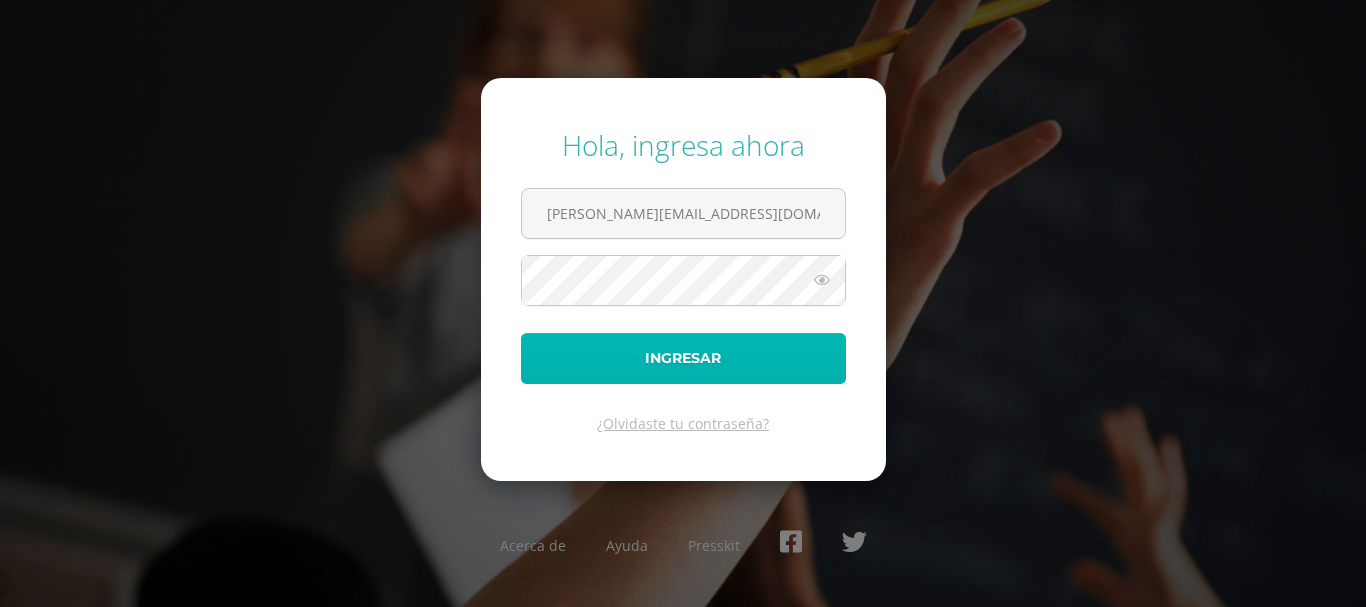 click on "Ingresar" at bounding box center (683, 358) 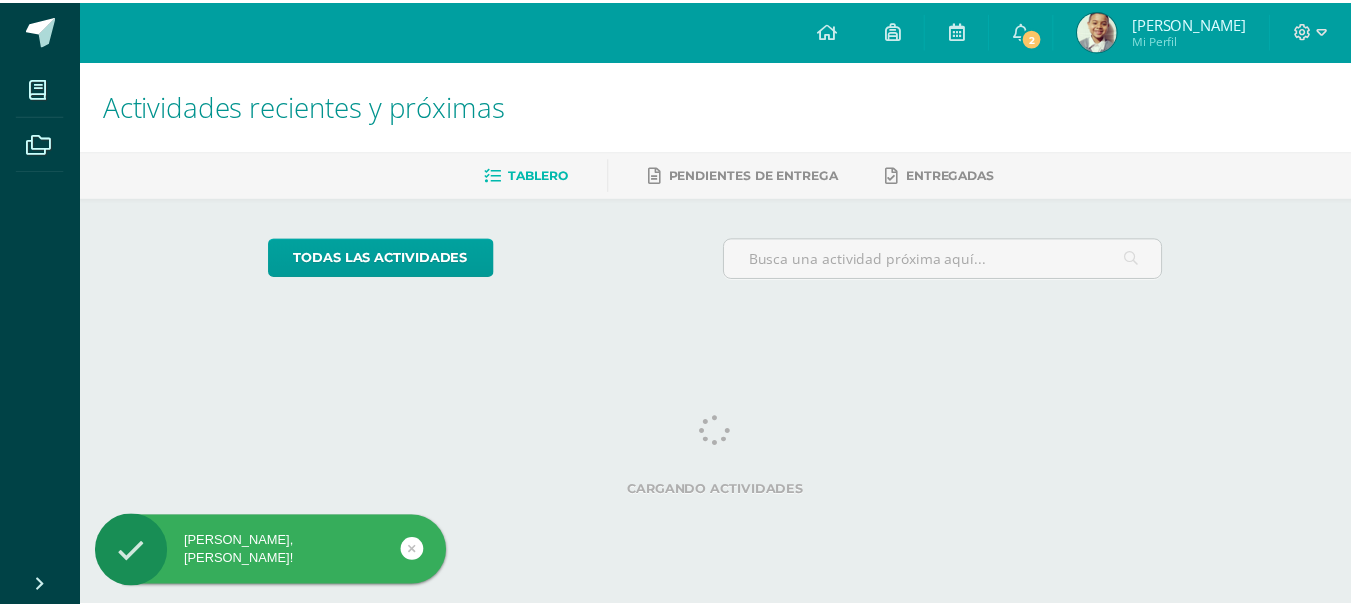 scroll, scrollTop: 0, scrollLeft: 0, axis: both 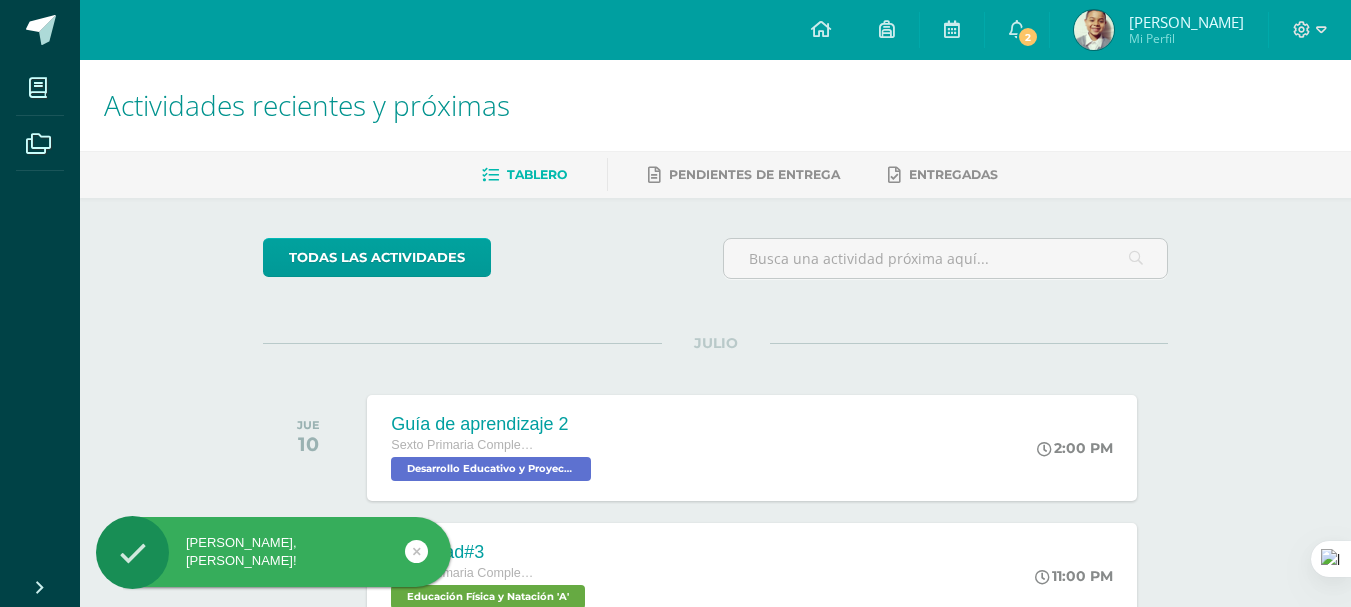 click on "Ferenc Xavier
Mi Perfil" at bounding box center [1159, 30] 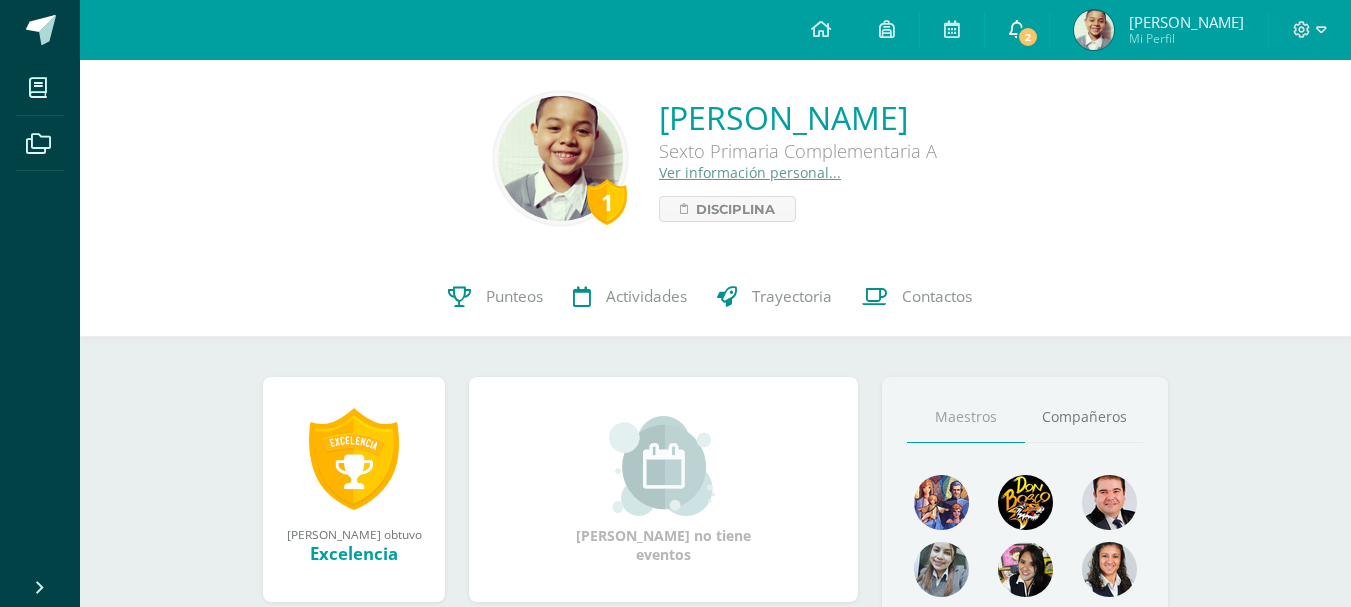 scroll, scrollTop: 0, scrollLeft: 0, axis: both 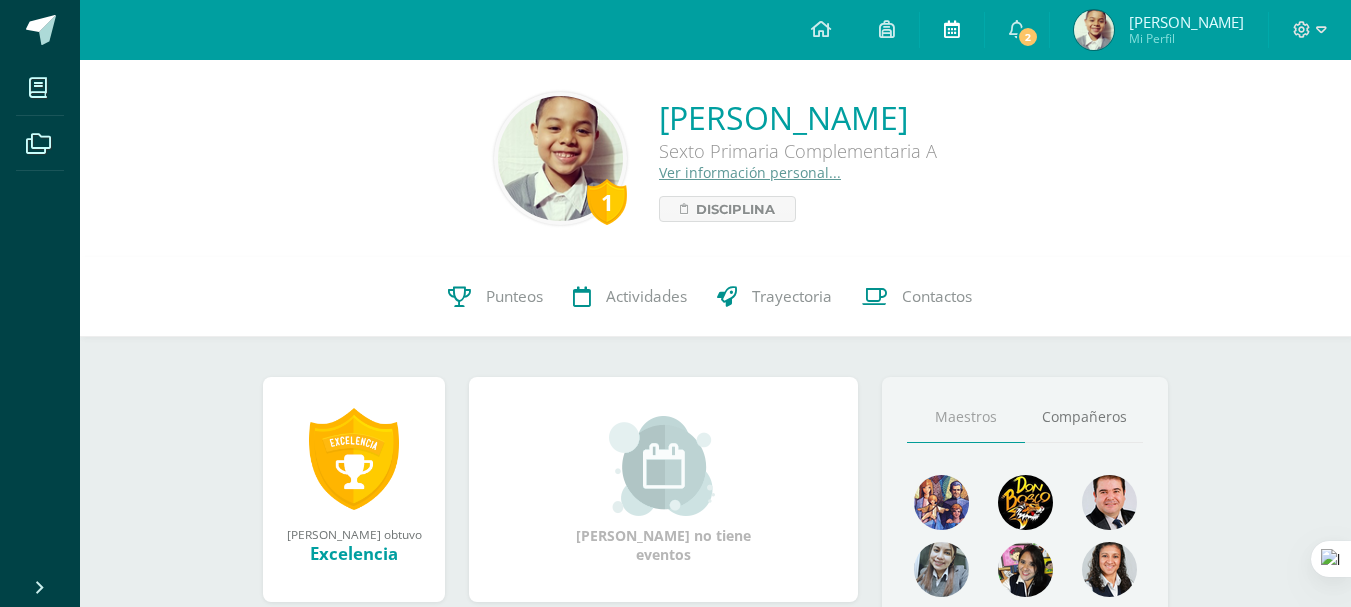 click at bounding box center [952, 30] 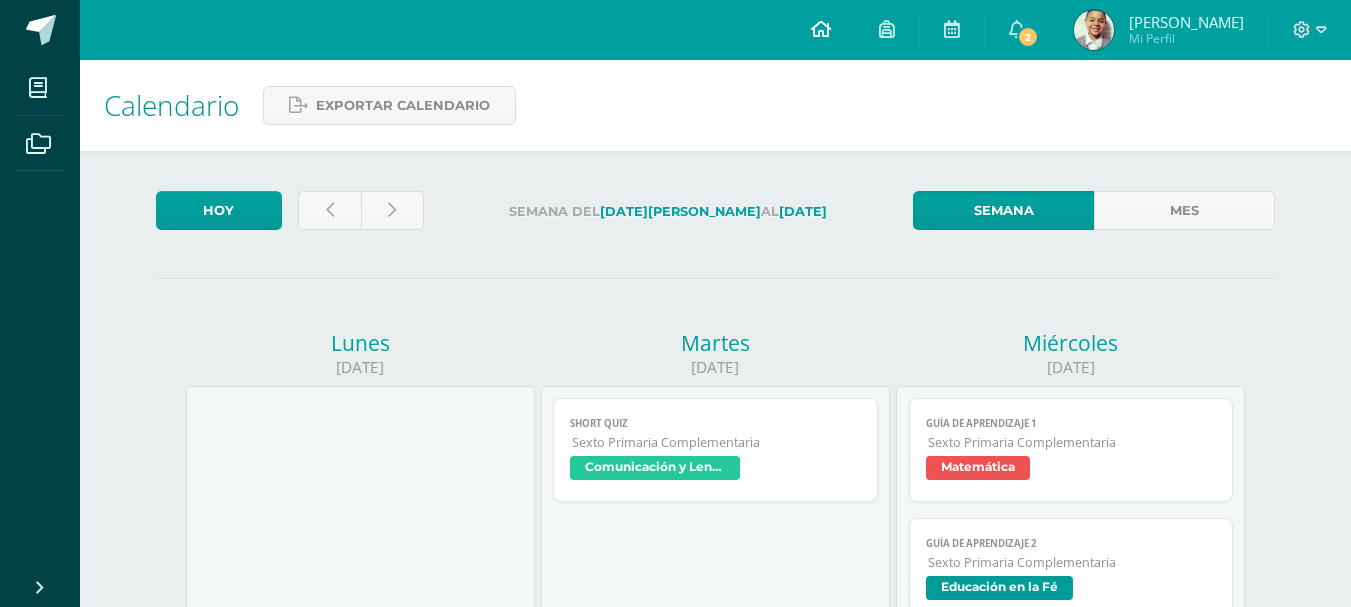 click at bounding box center [821, 29] 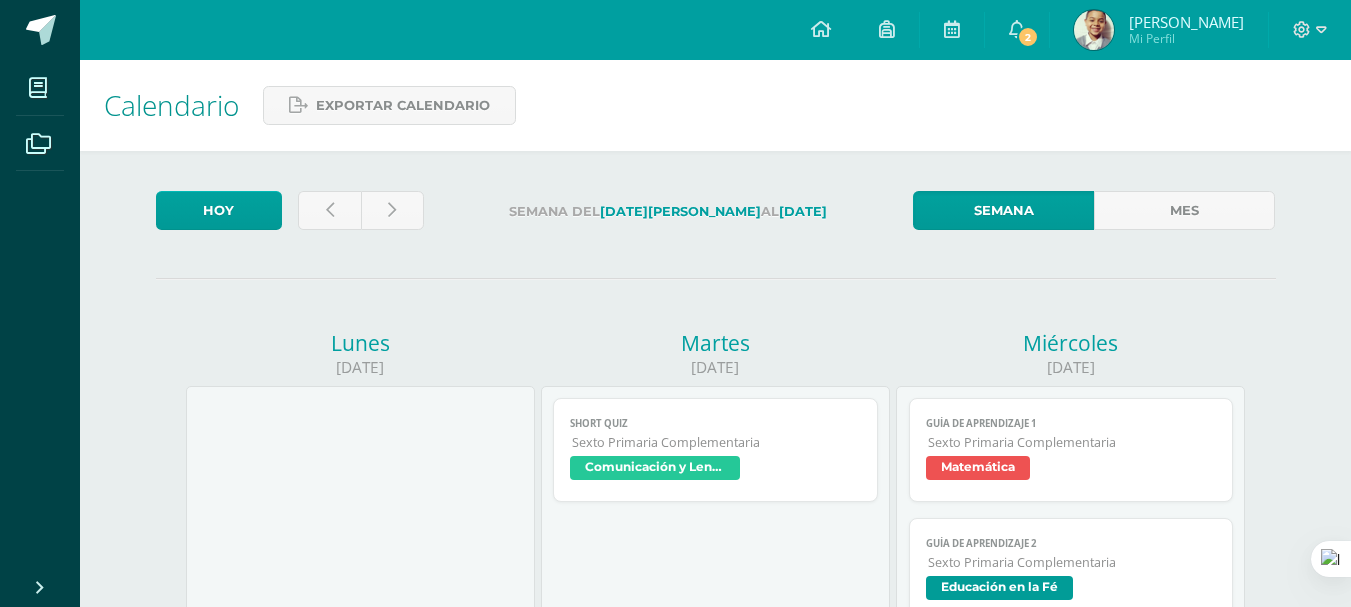 scroll, scrollTop: 0, scrollLeft: 0, axis: both 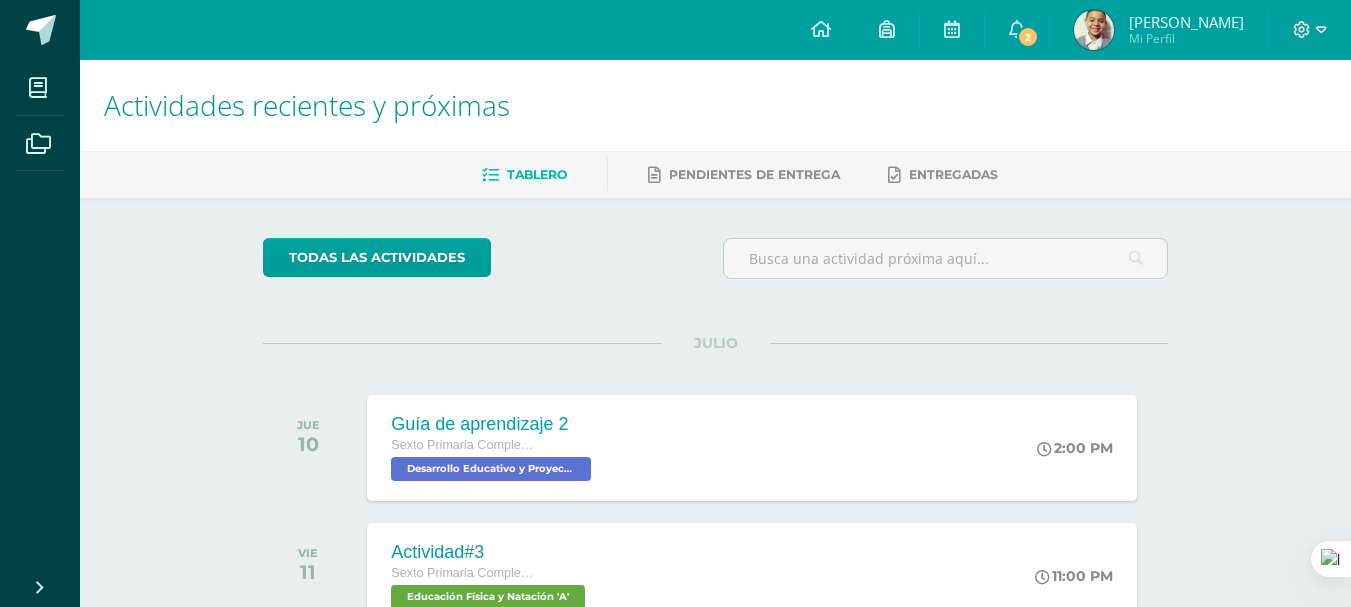 click on "2" at bounding box center (1028, 37) 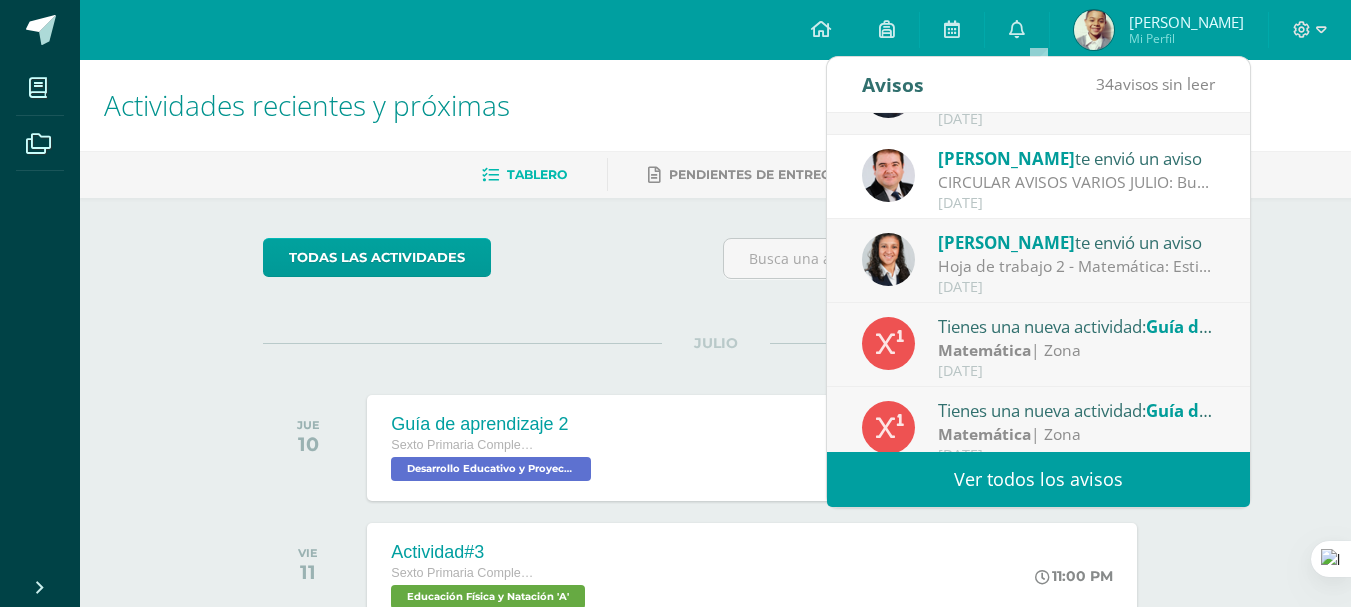 scroll, scrollTop: 333, scrollLeft: 0, axis: vertical 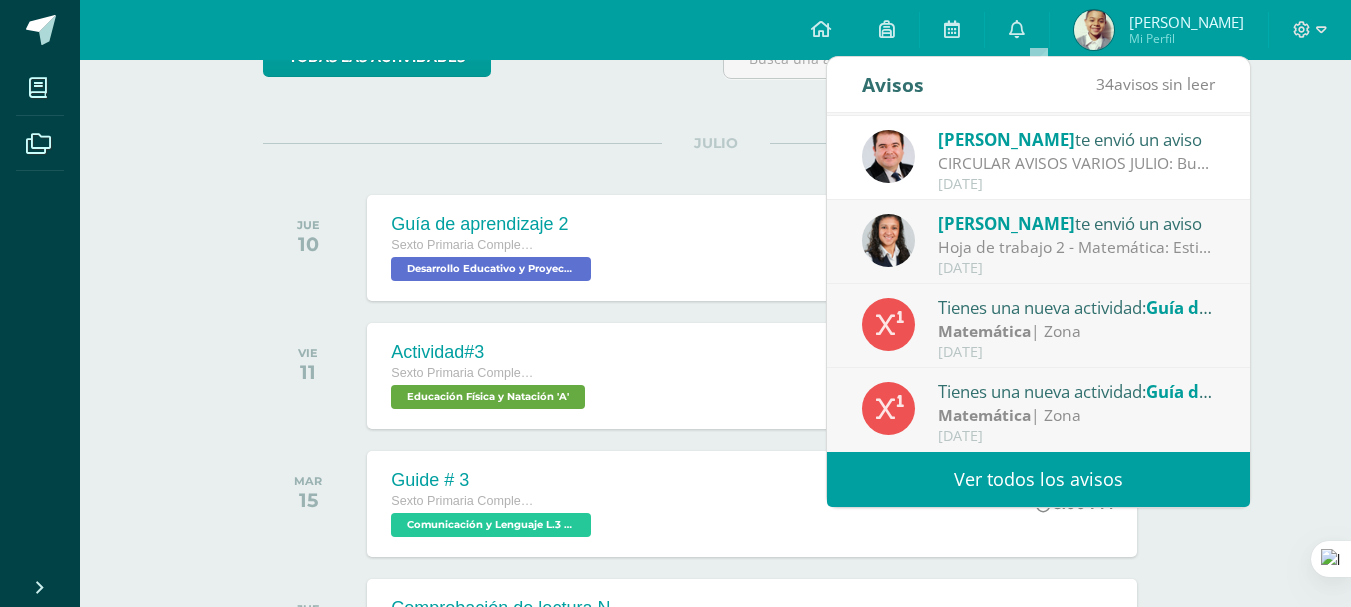 click on "Ver todos los avisos" at bounding box center (1038, 479) 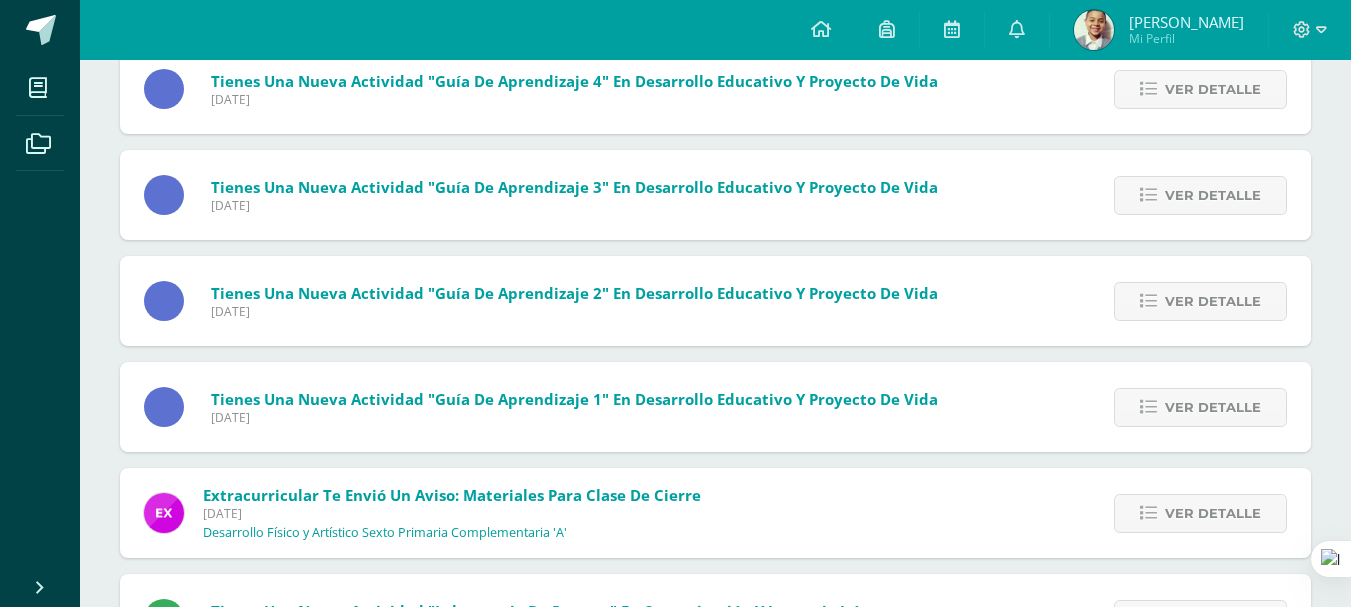 scroll, scrollTop: 1652, scrollLeft: 0, axis: vertical 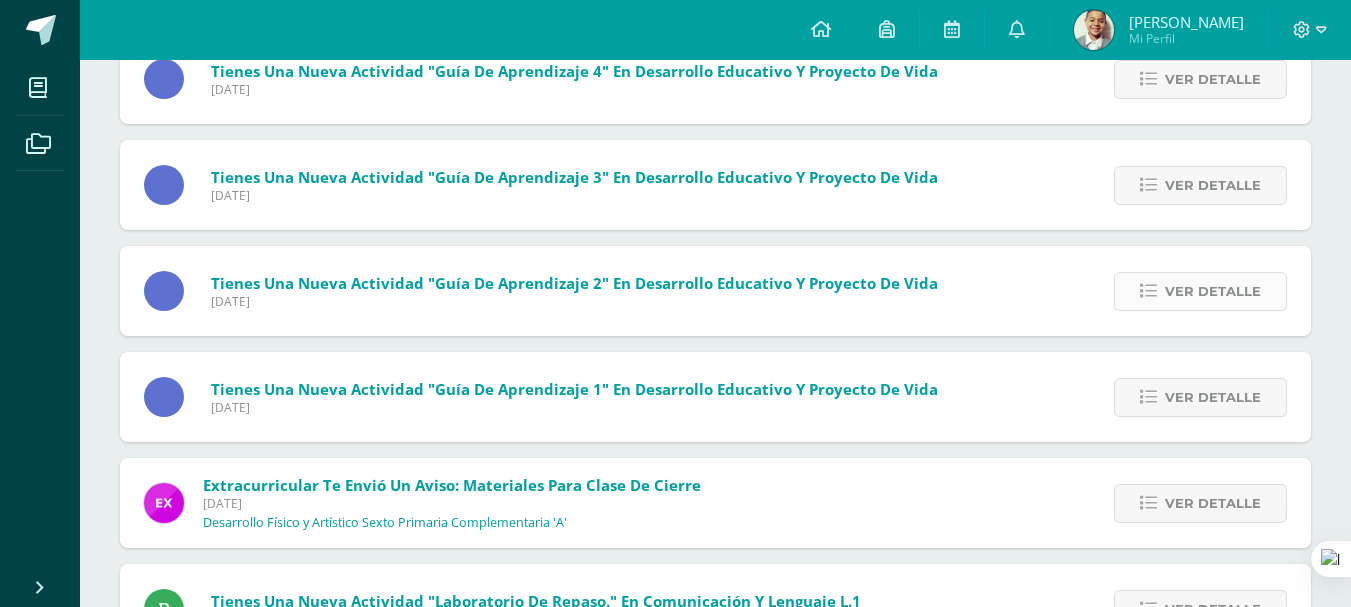 click on "Ver detalle" at bounding box center (1213, 291) 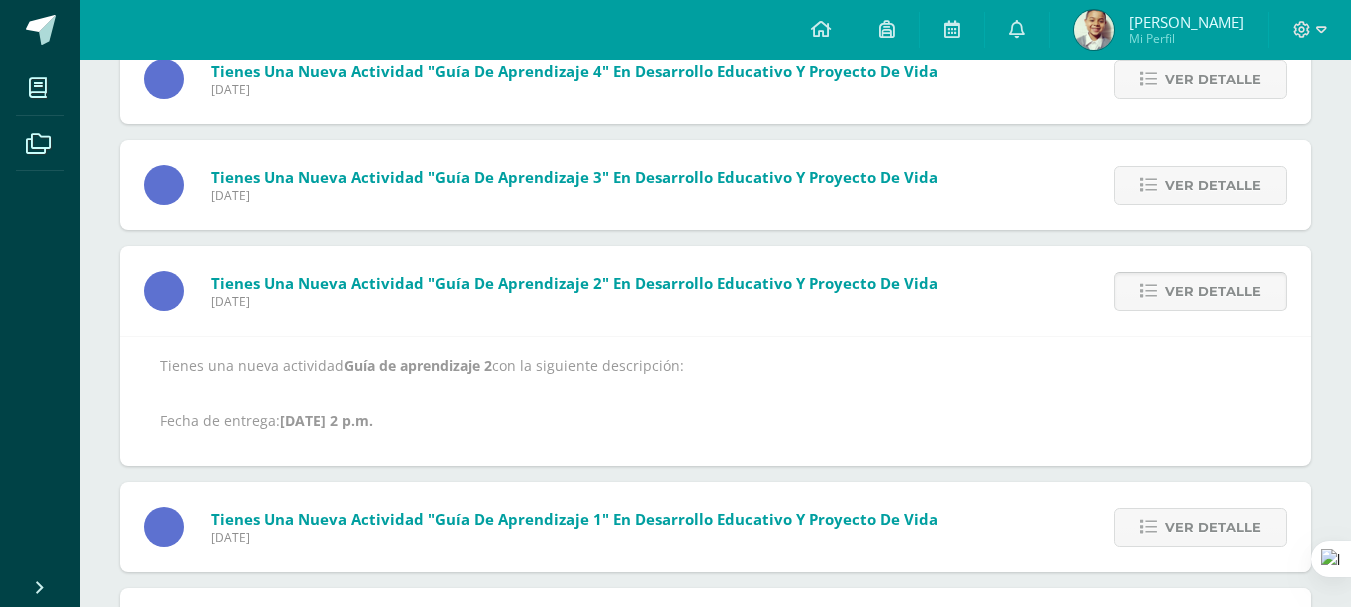 click on "Ver detalle" at bounding box center (1213, 291) 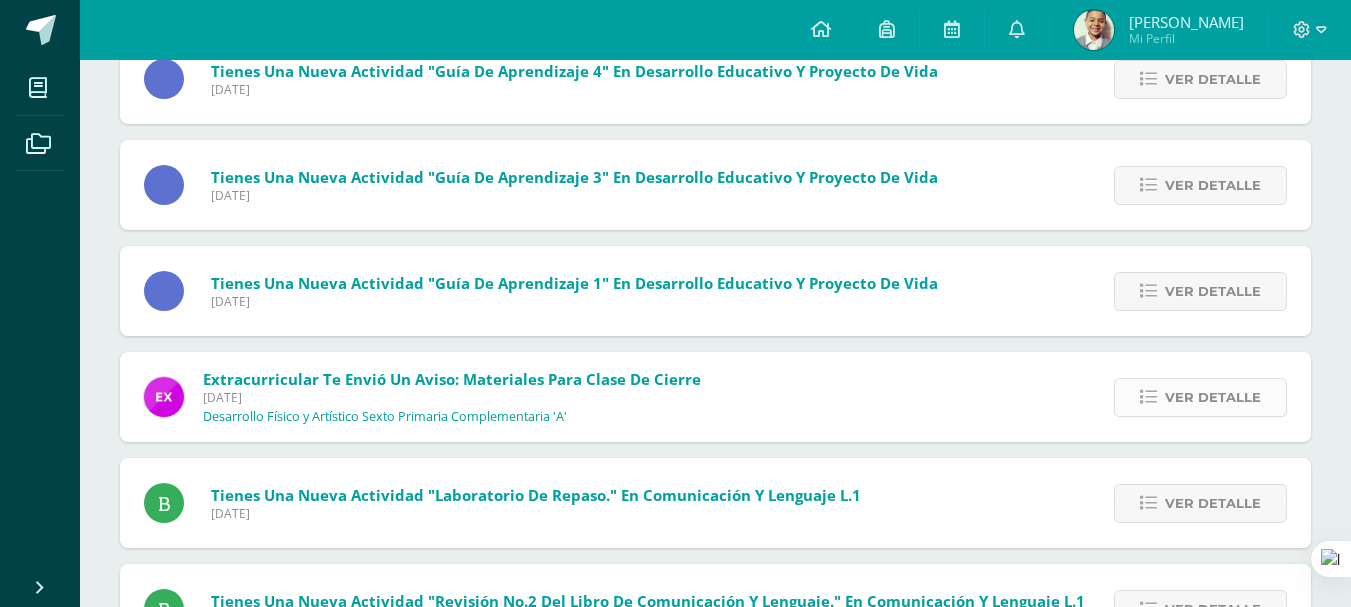click on "Ver detalle" at bounding box center (1213, 397) 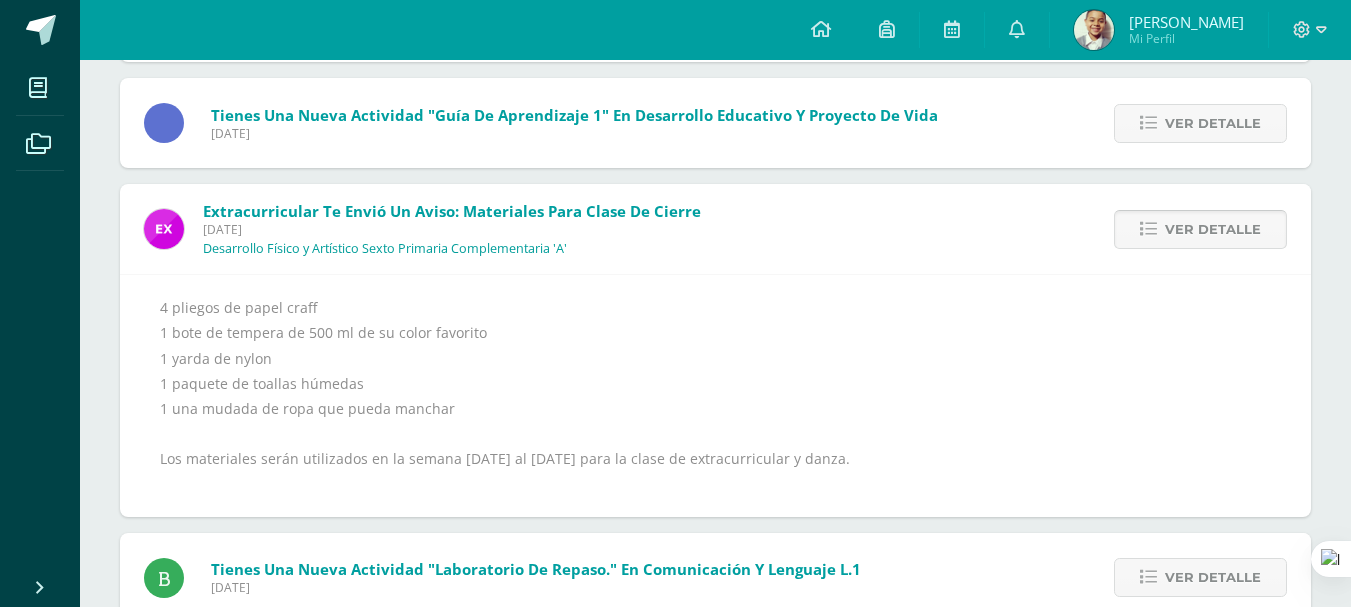 scroll, scrollTop: 1852, scrollLeft: 0, axis: vertical 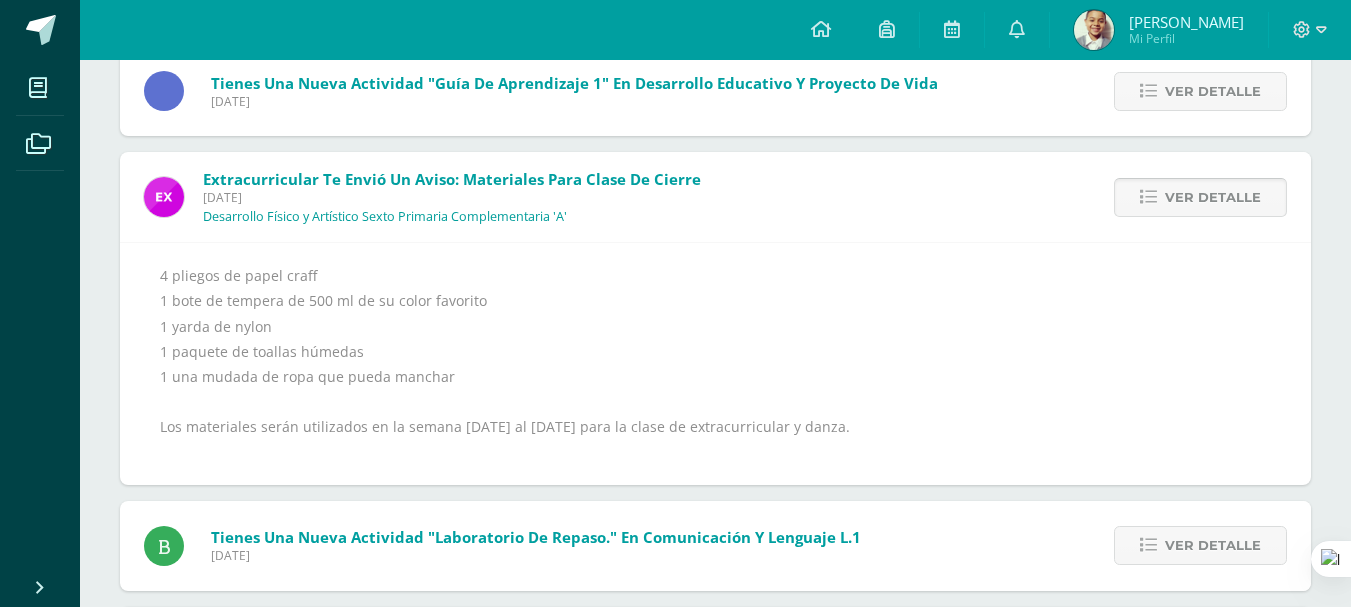 click on "Ver detalle" at bounding box center [1213, 197] 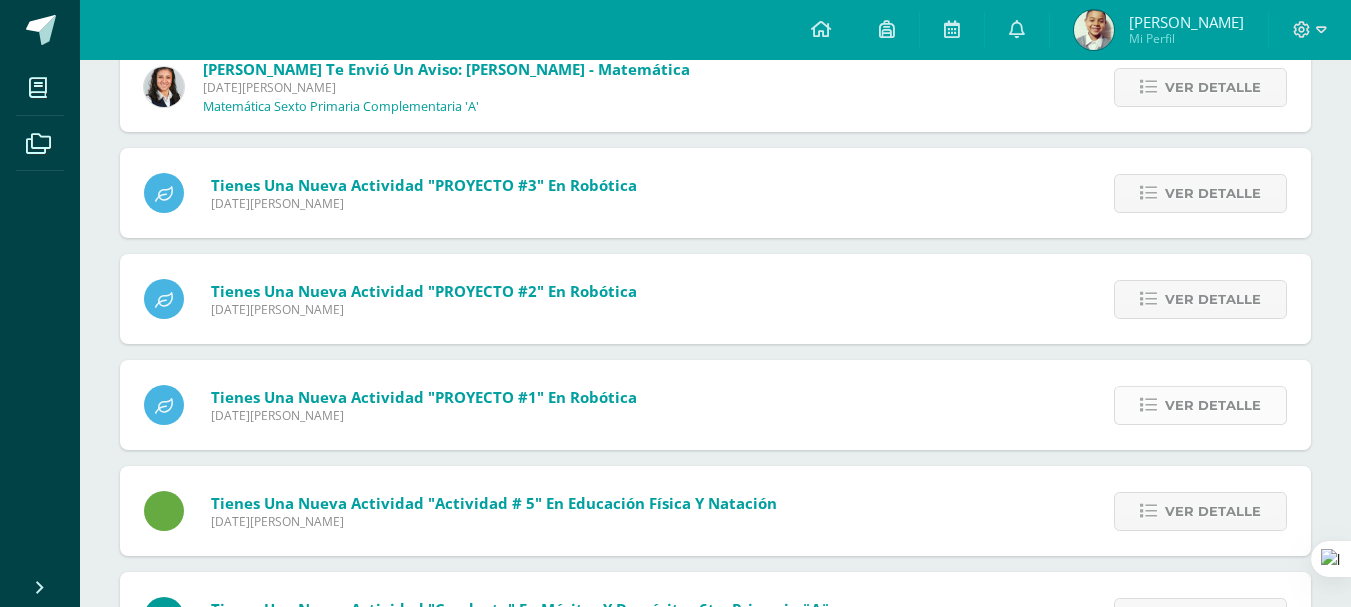 scroll, scrollTop: 2905, scrollLeft: 0, axis: vertical 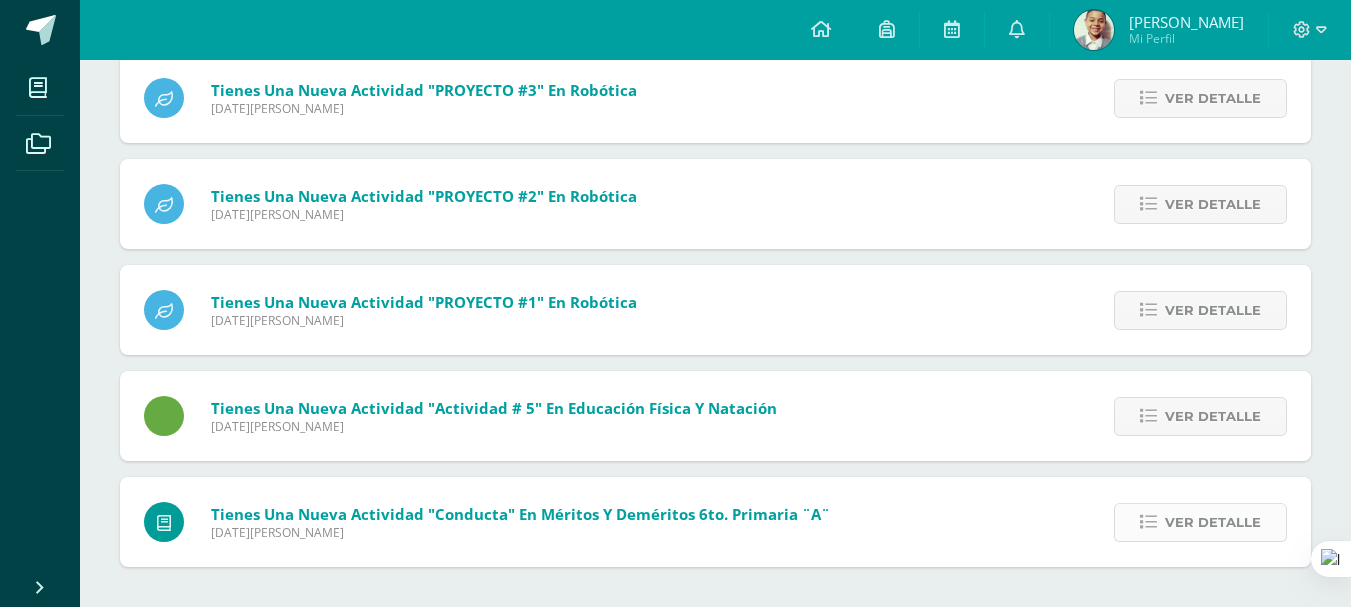 click on "Ver detalle" at bounding box center [1213, 522] 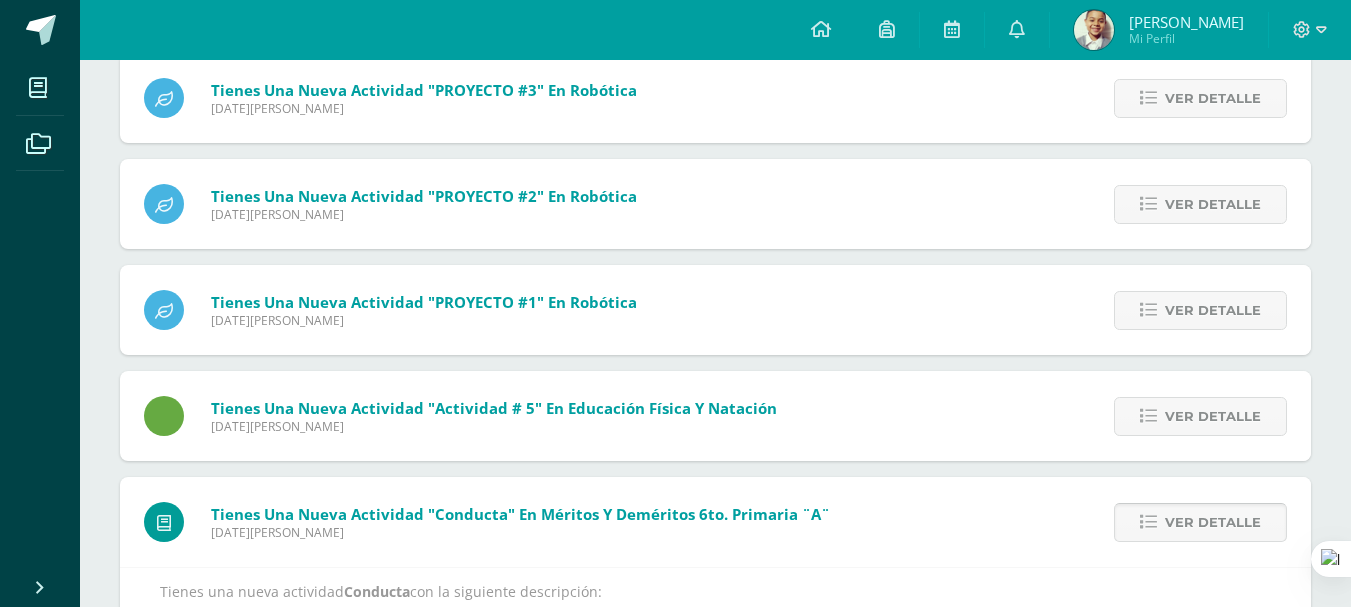click on "Ver detalle" at bounding box center (1213, 522) 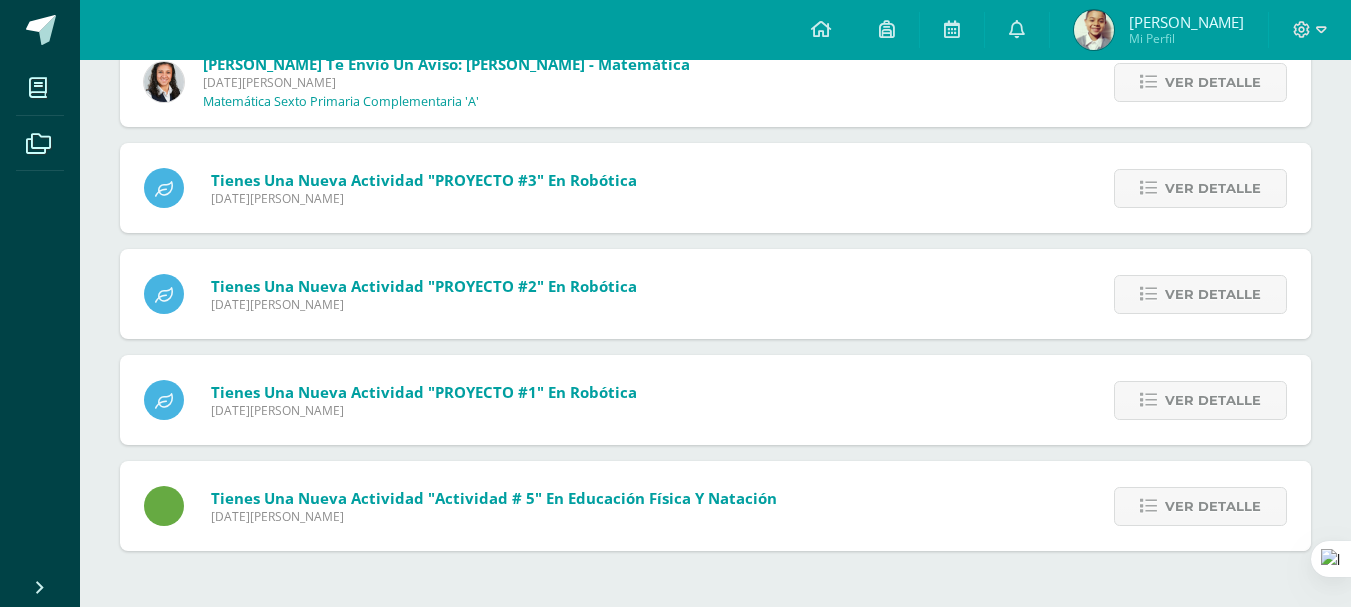 click on "Ver detalle" at bounding box center (1200, 506) 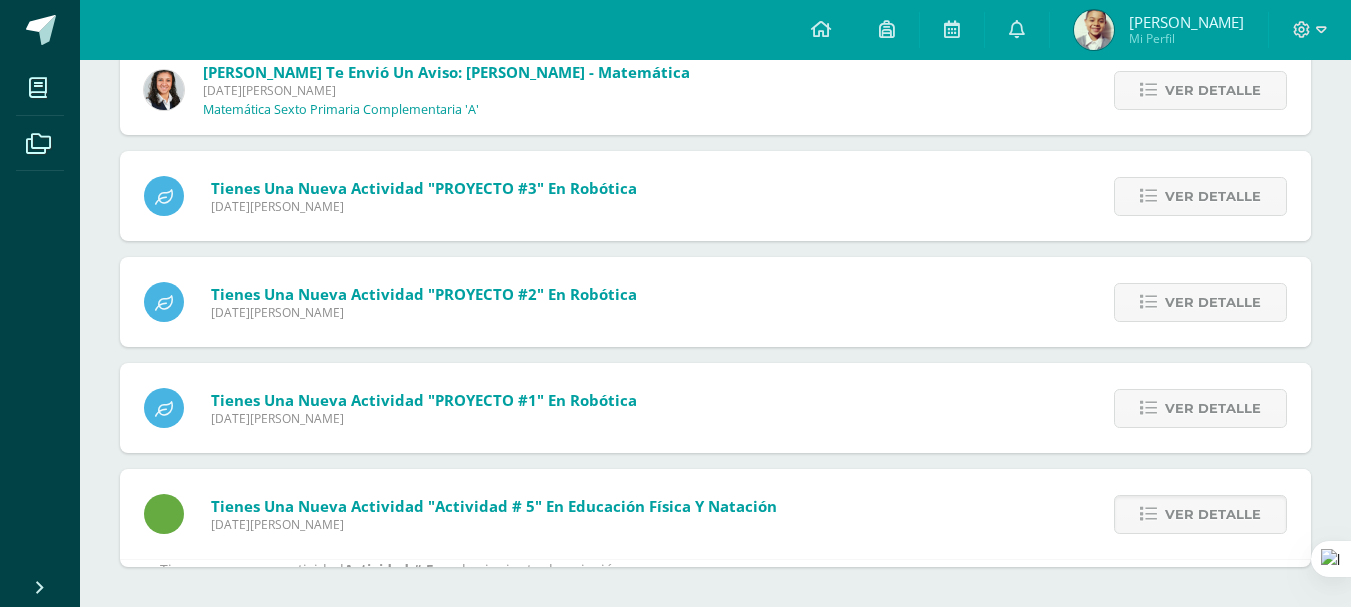 click on "Tienes una nueva actividad  Actividad # 5
con la siguiente descripción:
Fecha de entrega:  Ago. 1, 2025, 11 p.m." at bounding box center [715, 562] 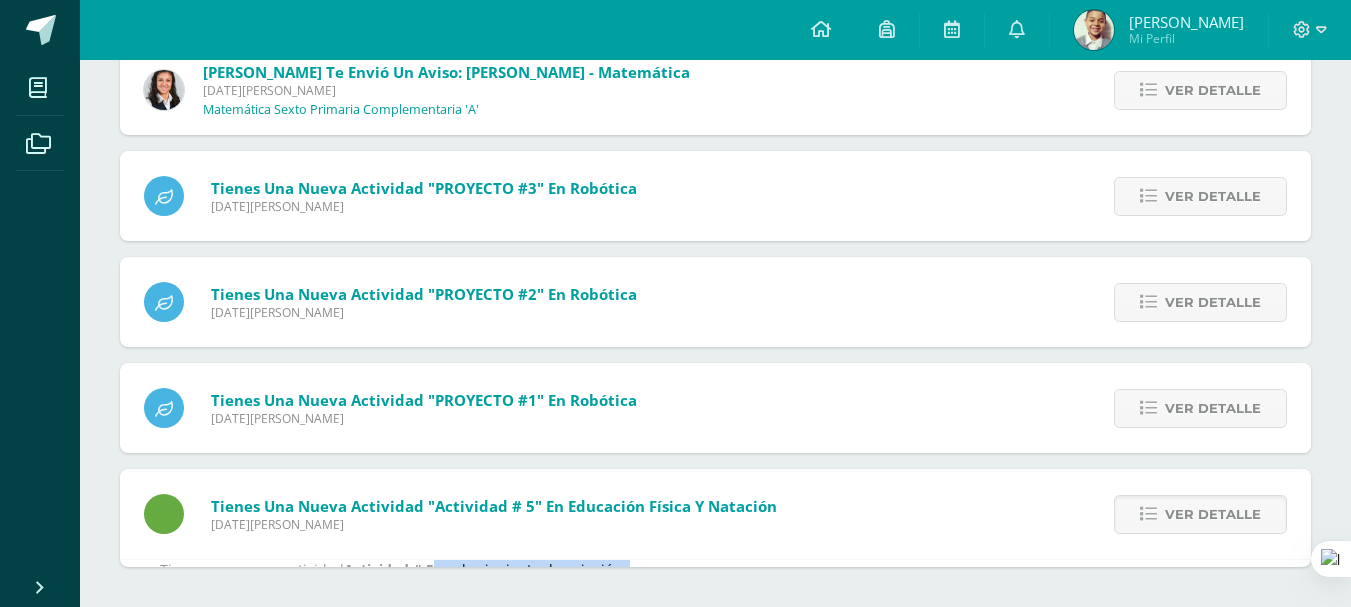 scroll, scrollTop: 2905, scrollLeft: 0, axis: vertical 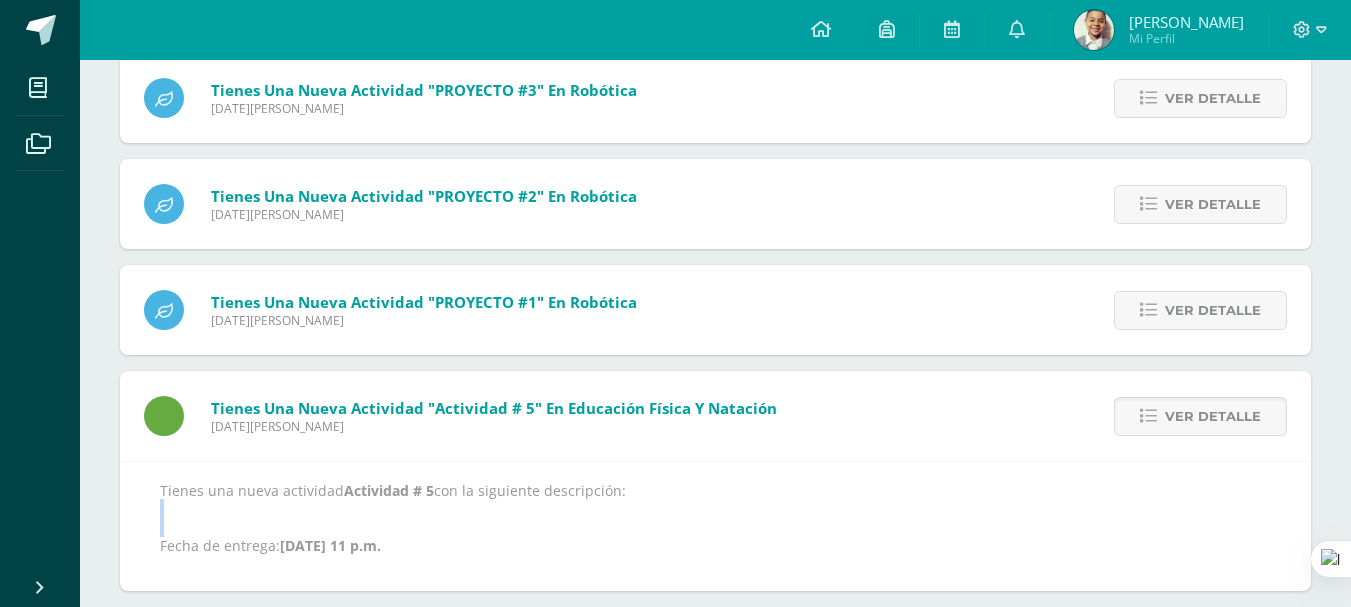 click on "Tienes una nueva actividad  Actividad # 5
con la siguiente descripción:
Fecha de entrega:  Ago. 1, 2025, 11 p.m." at bounding box center [715, 518] 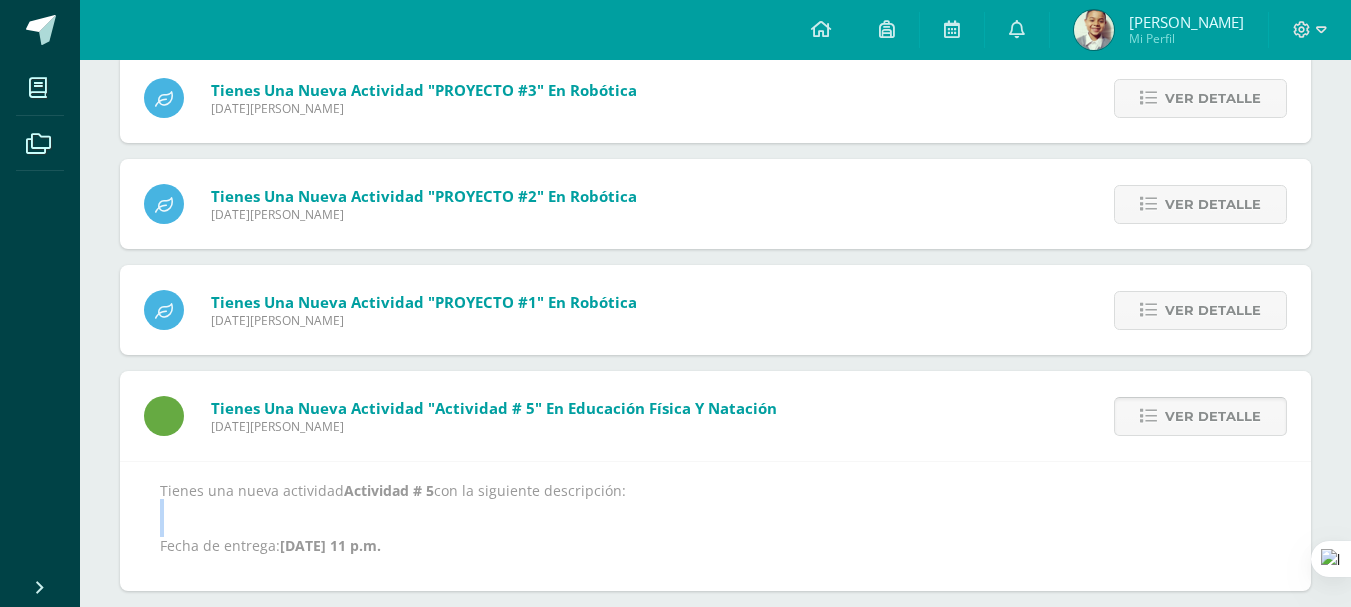 click on "Ver detalle" at bounding box center (1213, 416) 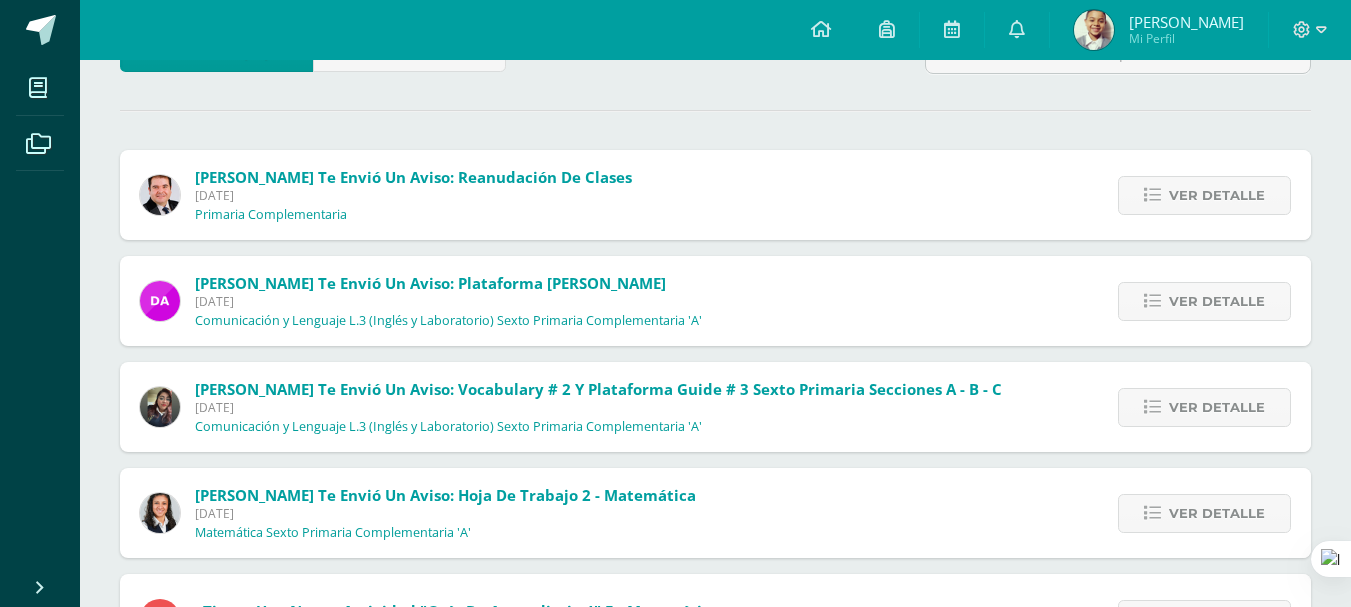 scroll, scrollTop: 0, scrollLeft: 0, axis: both 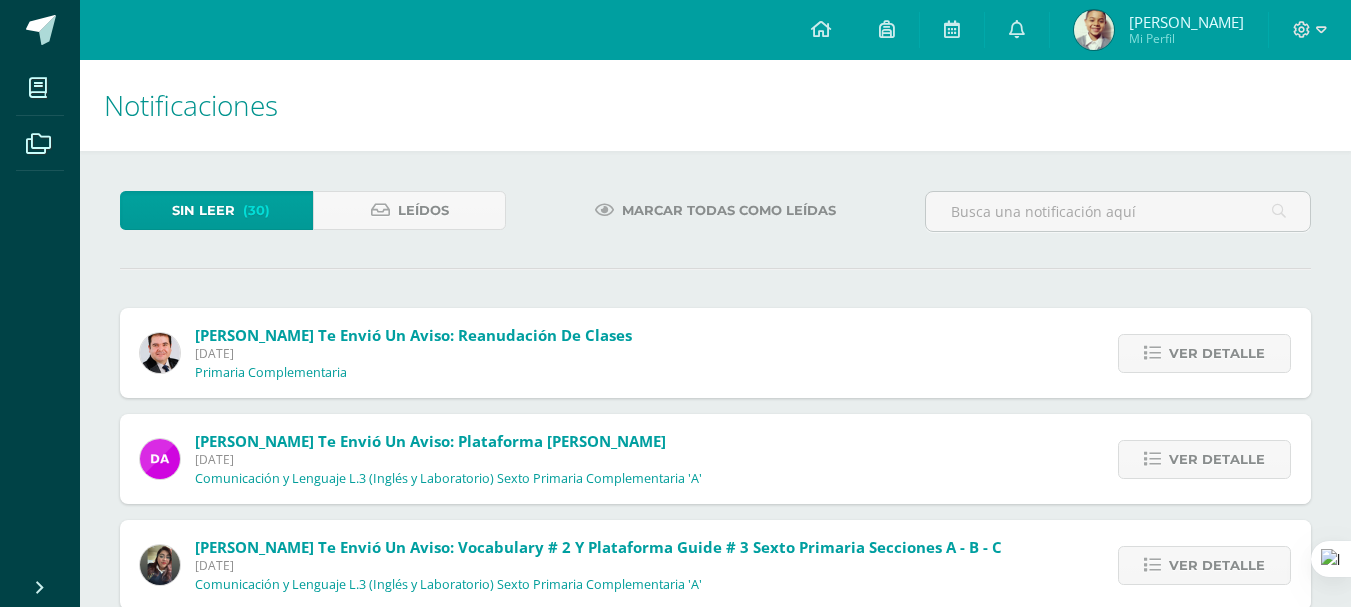 click on "Marcar todas como leídas" at bounding box center (729, 210) 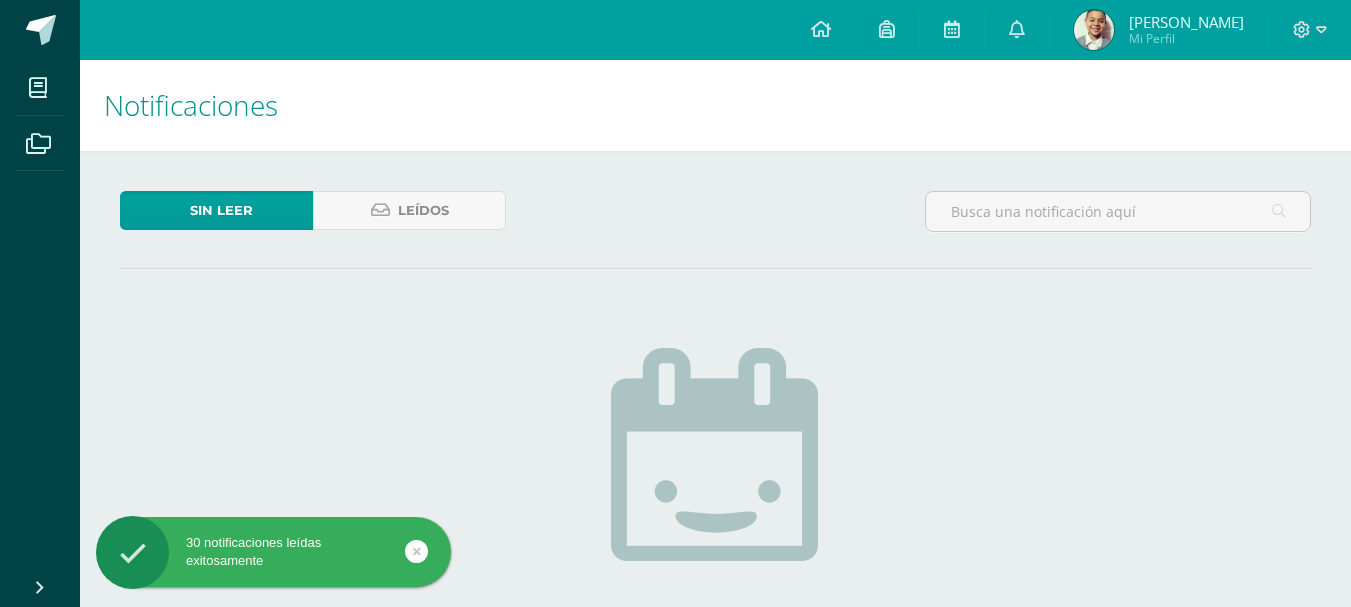 scroll, scrollTop: 0, scrollLeft: 0, axis: both 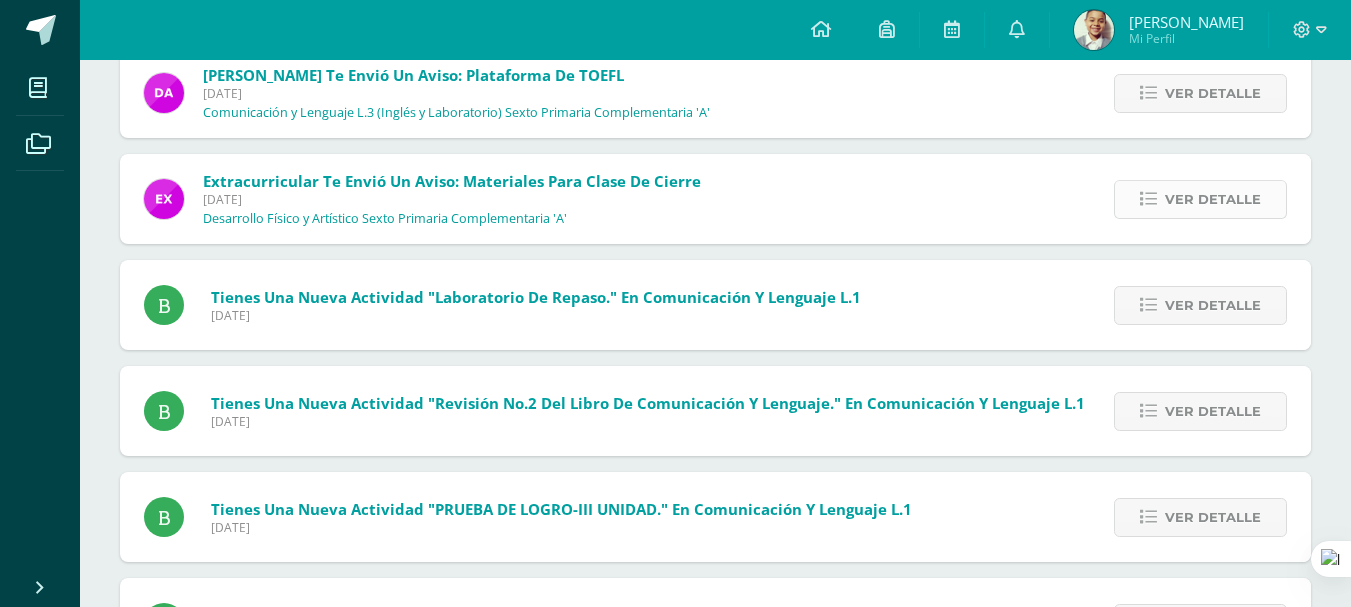 click on "Ver detalle" at bounding box center (1213, 199) 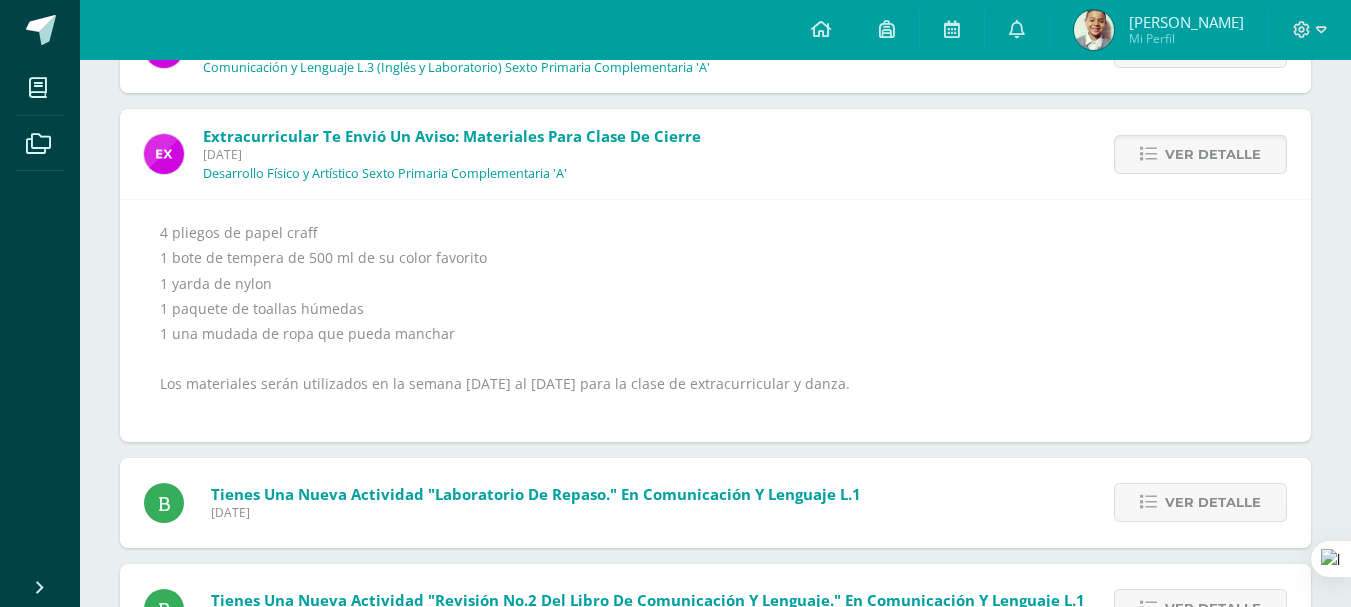 scroll, scrollTop: 2380, scrollLeft: 0, axis: vertical 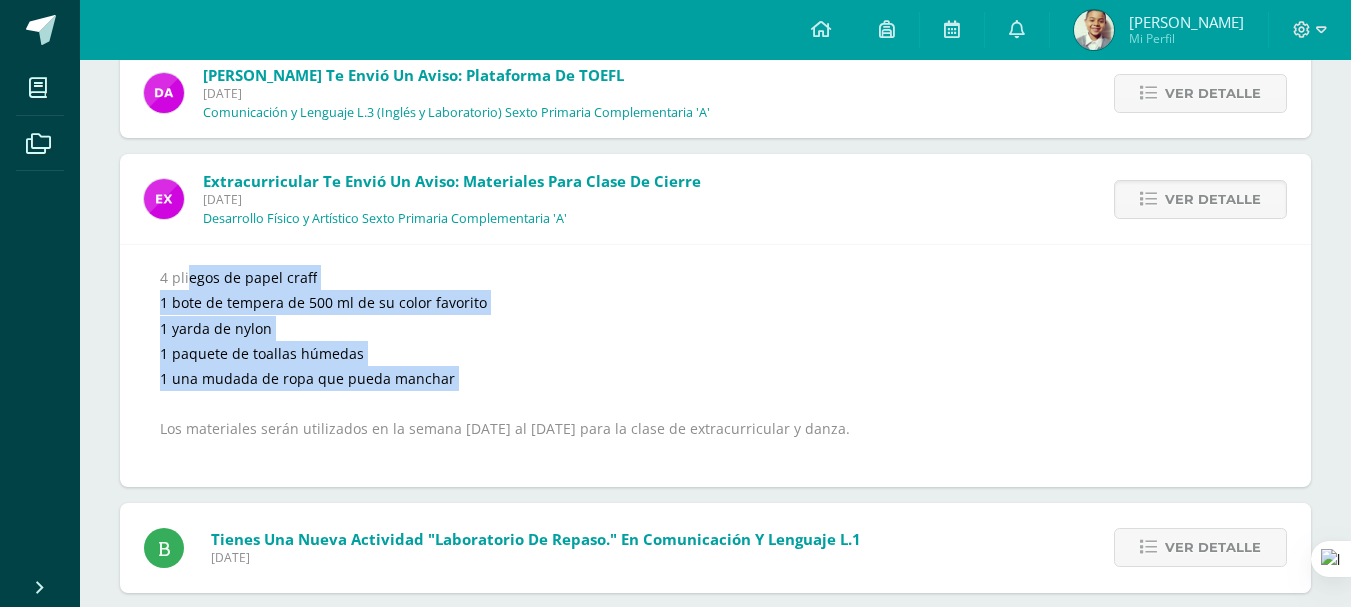 drag, startPoint x: 148, startPoint y: 279, endPoint x: 442, endPoint y: 404, distance: 319.46988 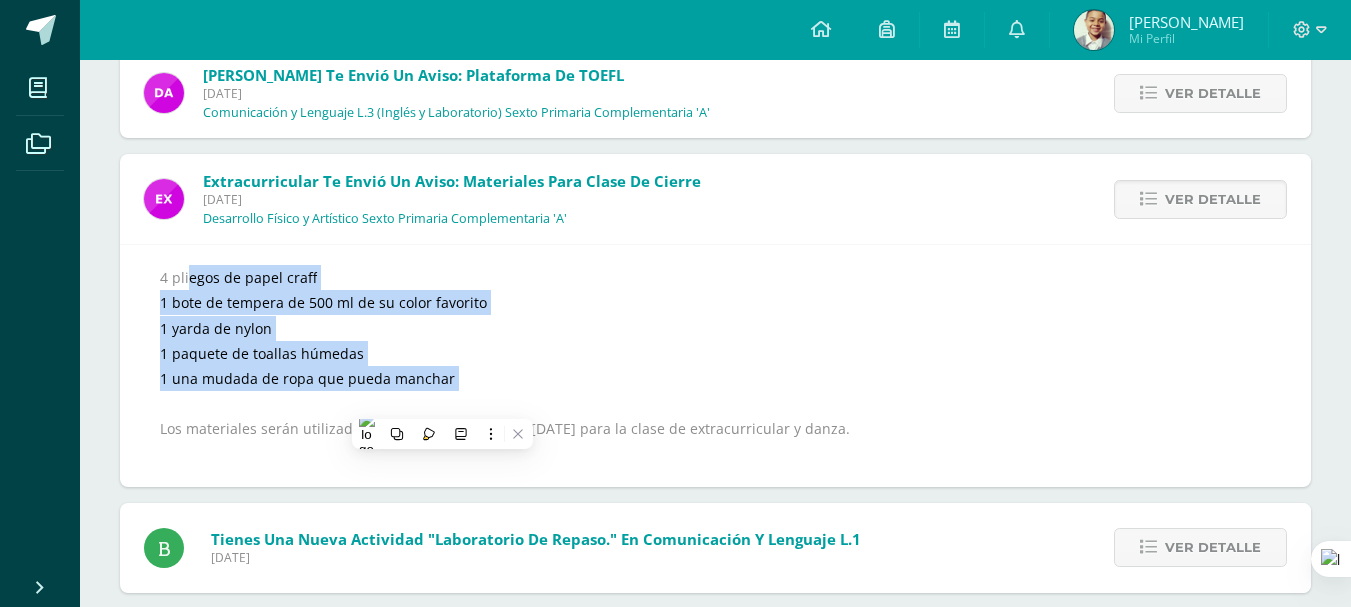 copy on "4 pliegos de papel craff 1 bote de tempera de 500 ml de su color favorito 1 yarda de nylon 1 paquete  de toallas húmedas  1 una mudada de ropa que pueda manchar" 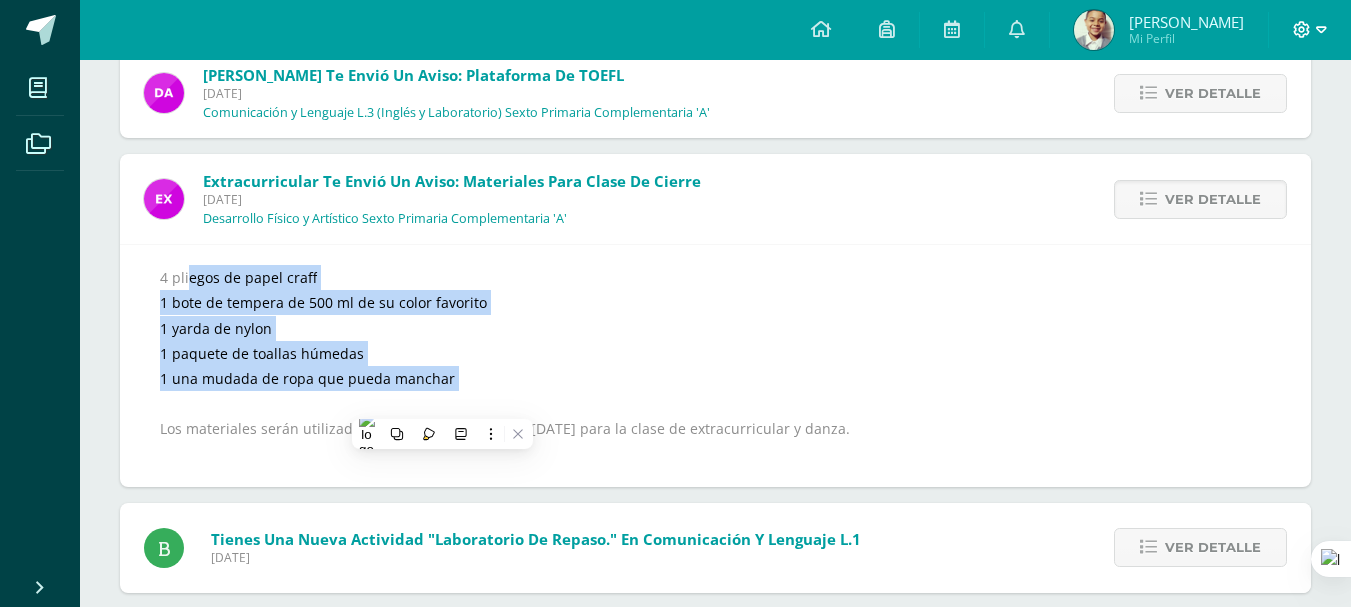 click at bounding box center (1310, 30) 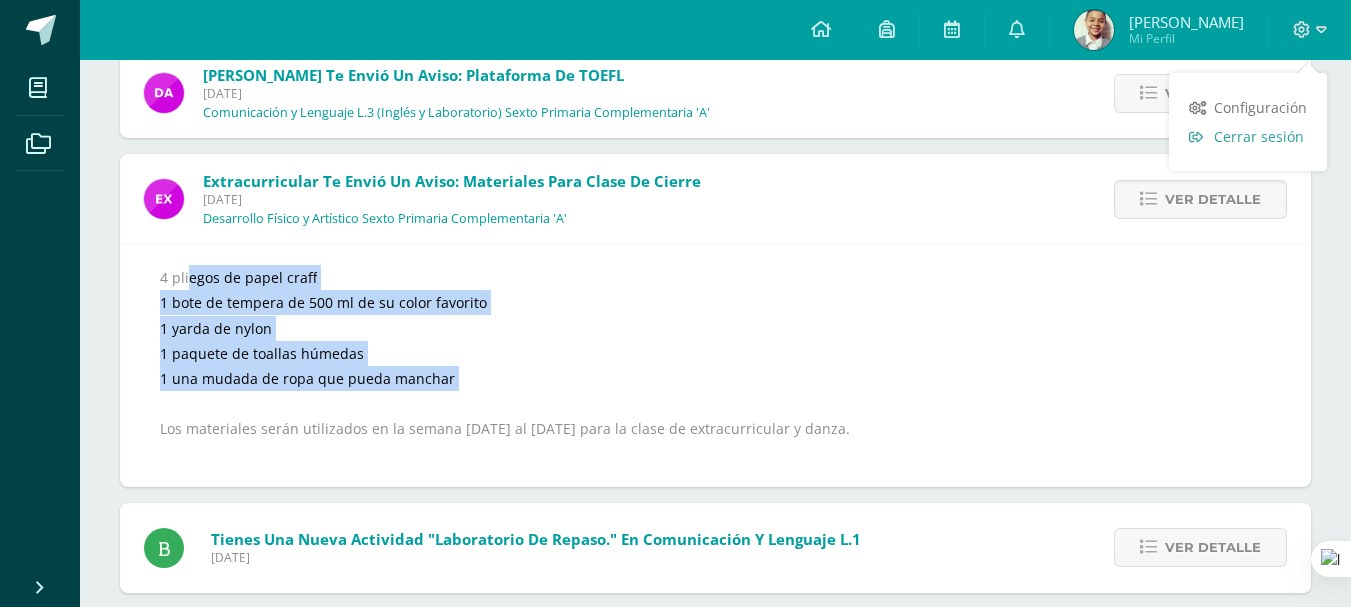 click on "Cerrar sesión" at bounding box center (1259, 136) 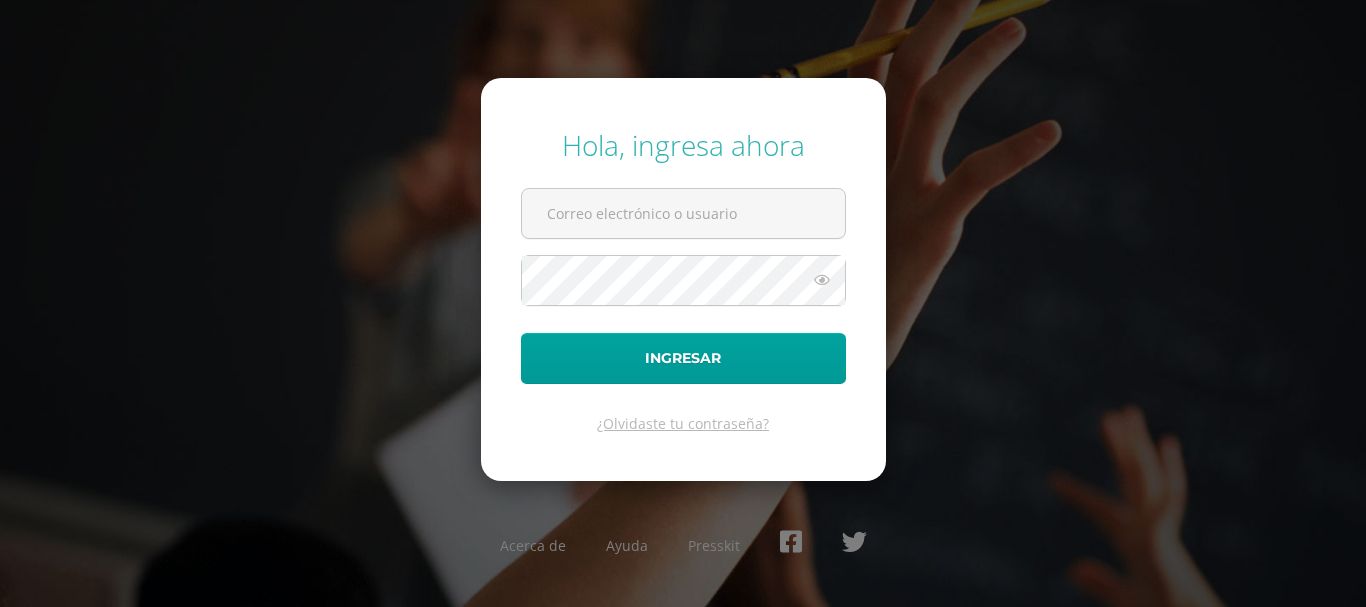scroll, scrollTop: 0, scrollLeft: 0, axis: both 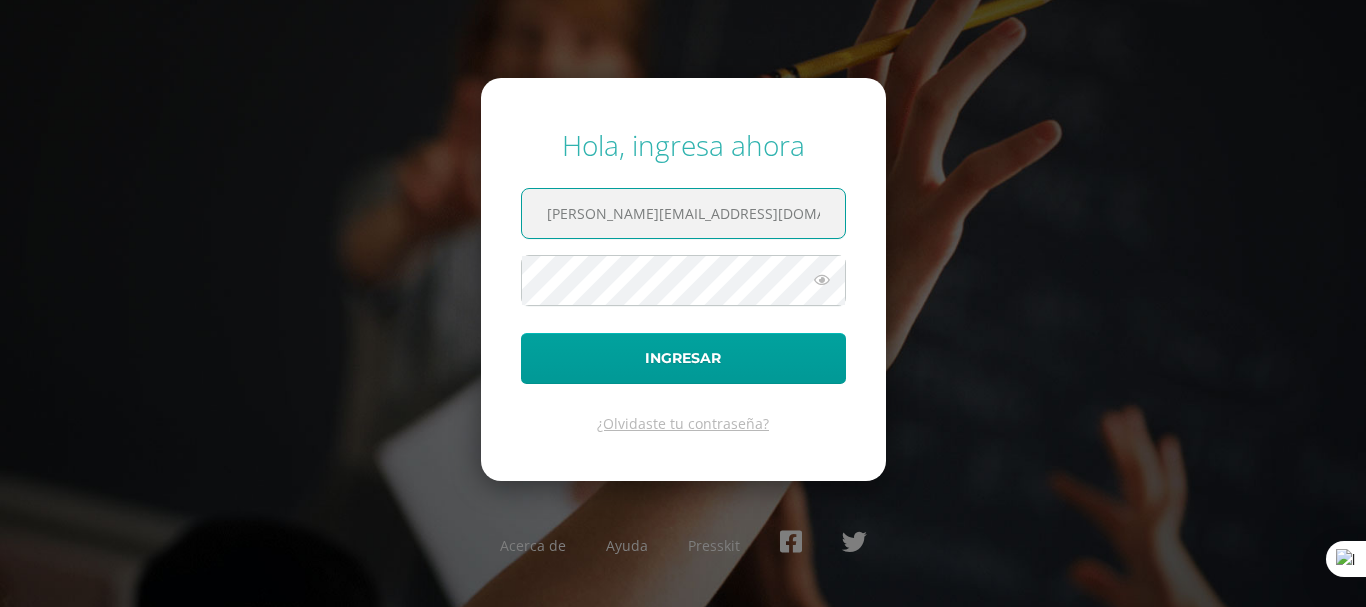 click on "f.morales.2bdb@gmail.com" at bounding box center (683, 213) 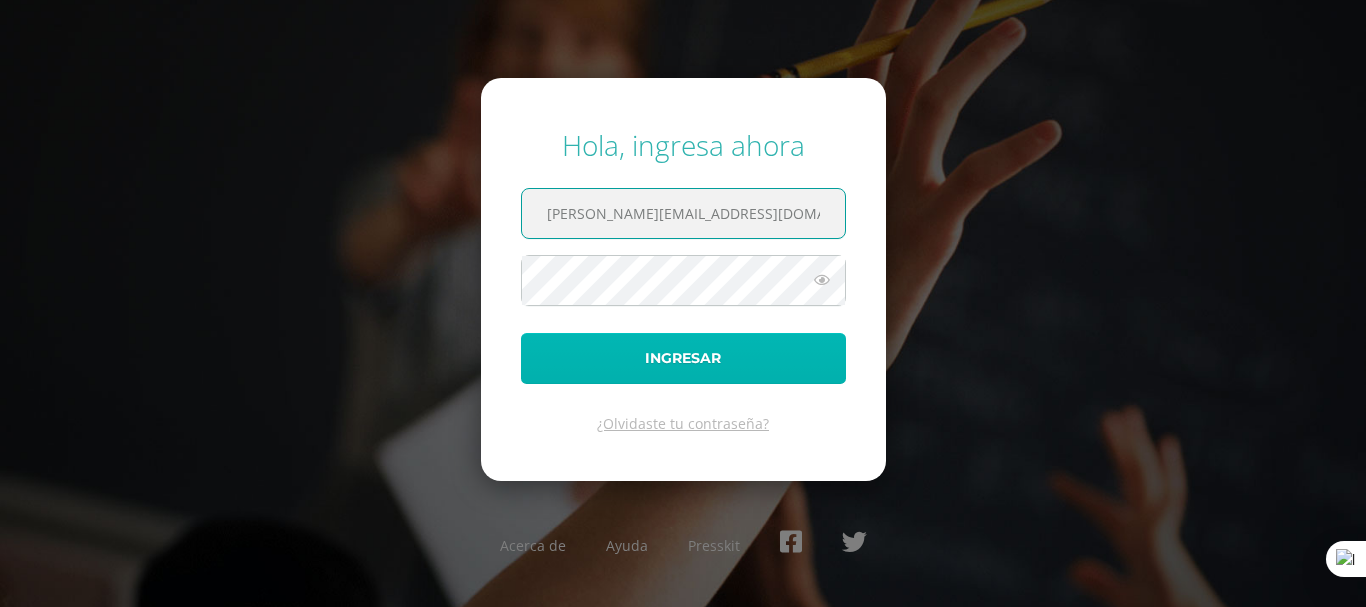 click on "Ingresar" at bounding box center [683, 358] 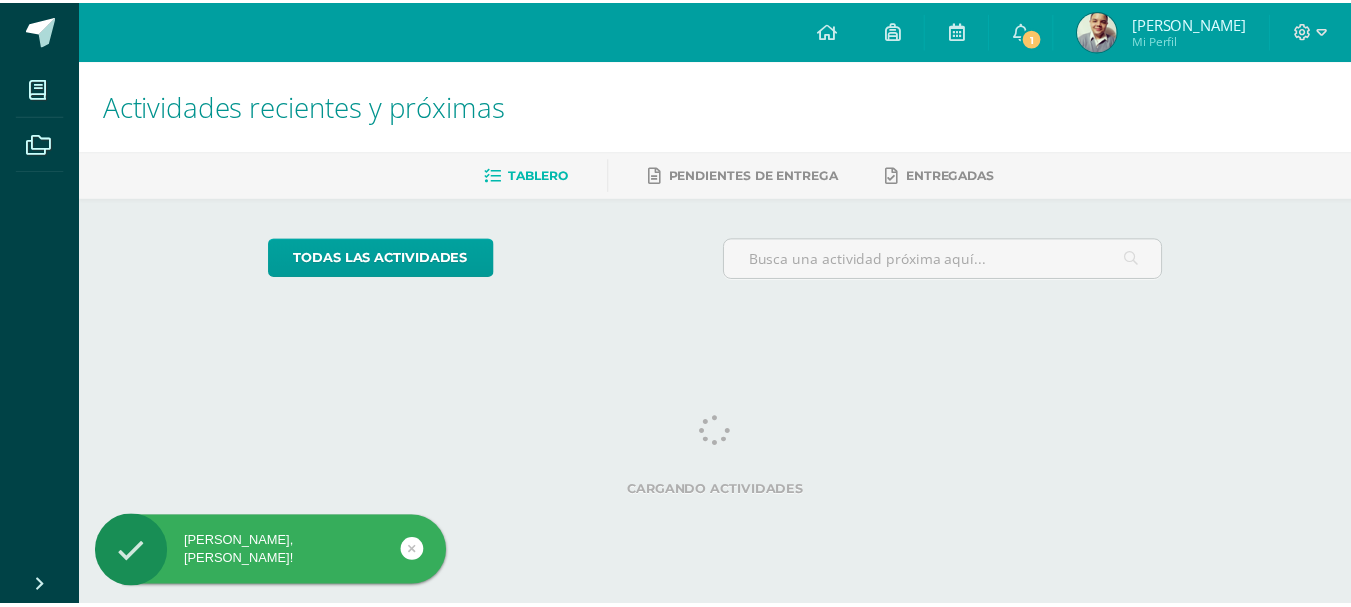 scroll, scrollTop: 0, scrollLeft: 0, axis: both 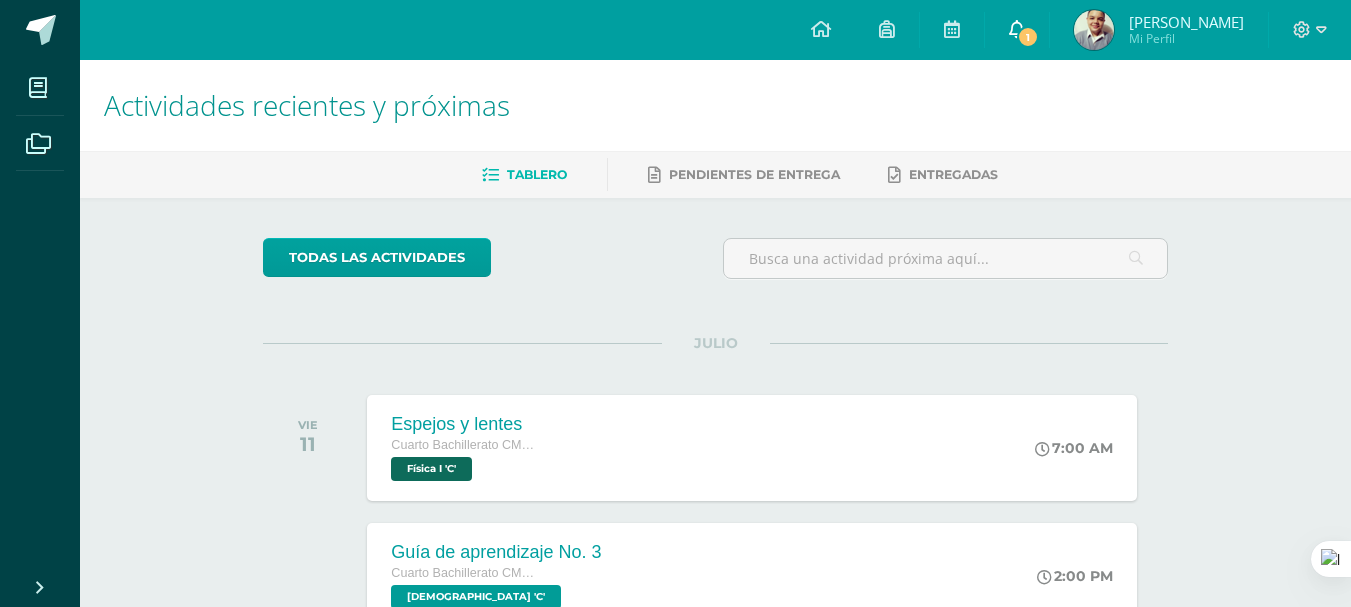 click on "1" at bounding box center (1028, 37) 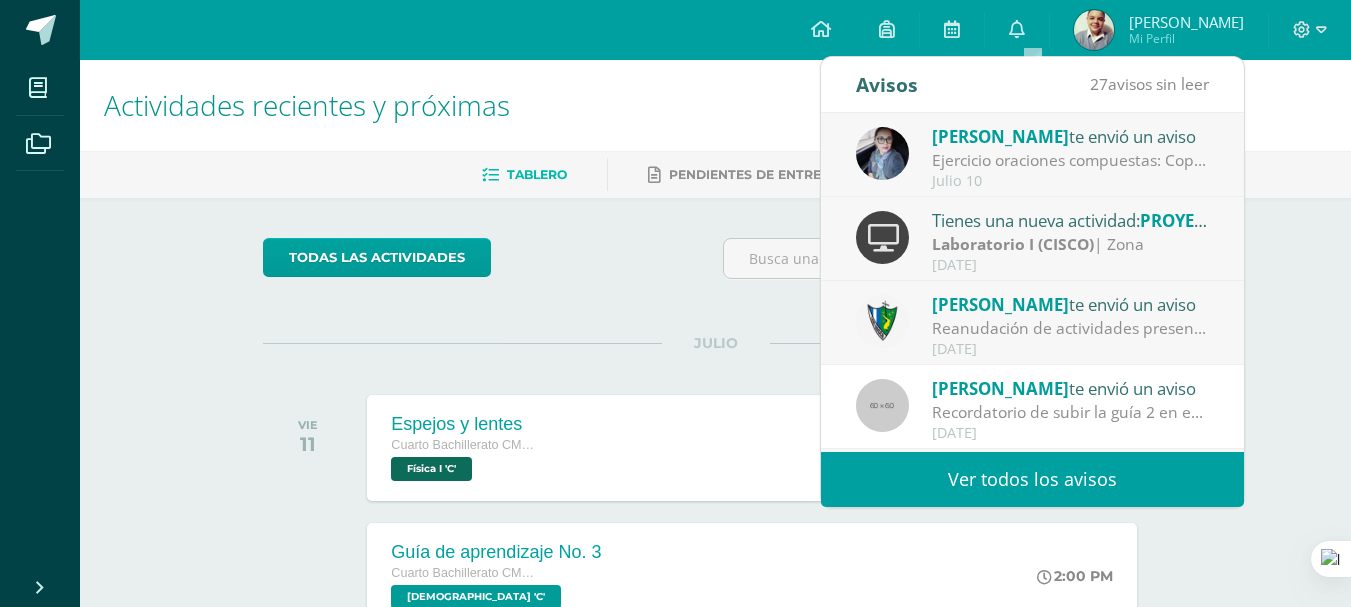 click on "[PERSON_NAME]  te envió un aviso" at bounding box center (1071, 136) 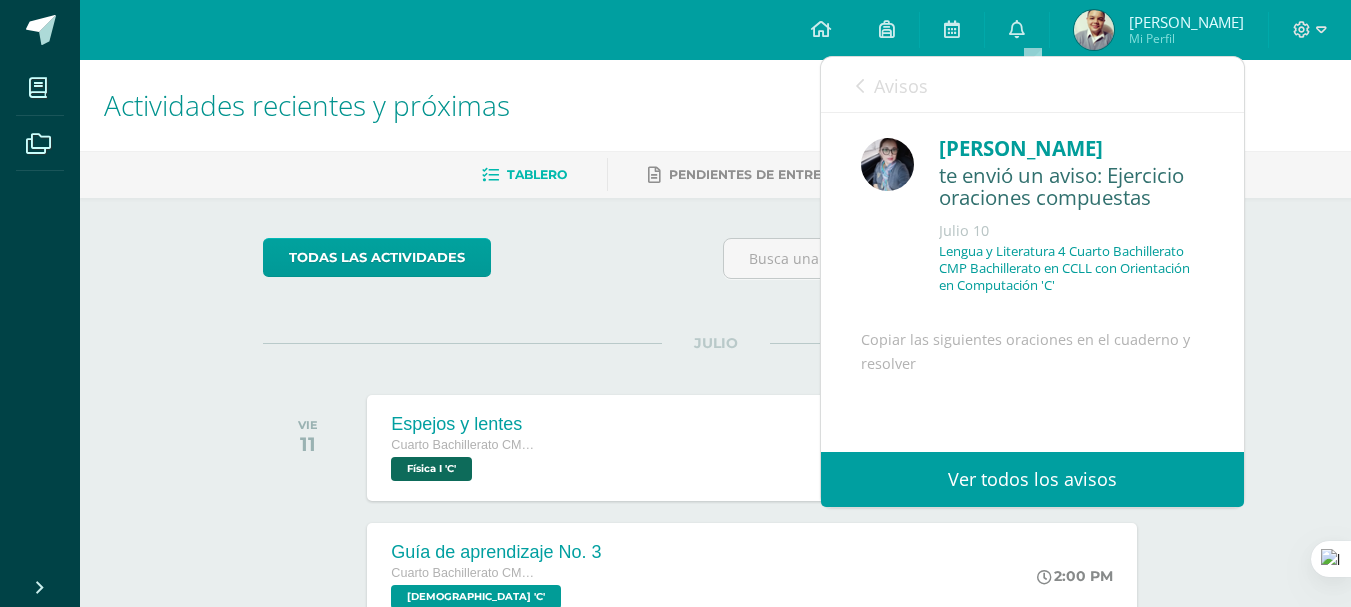 click on "Avisos 26  avisos sin leer
Avisos" at bounding box center (1032, 85) 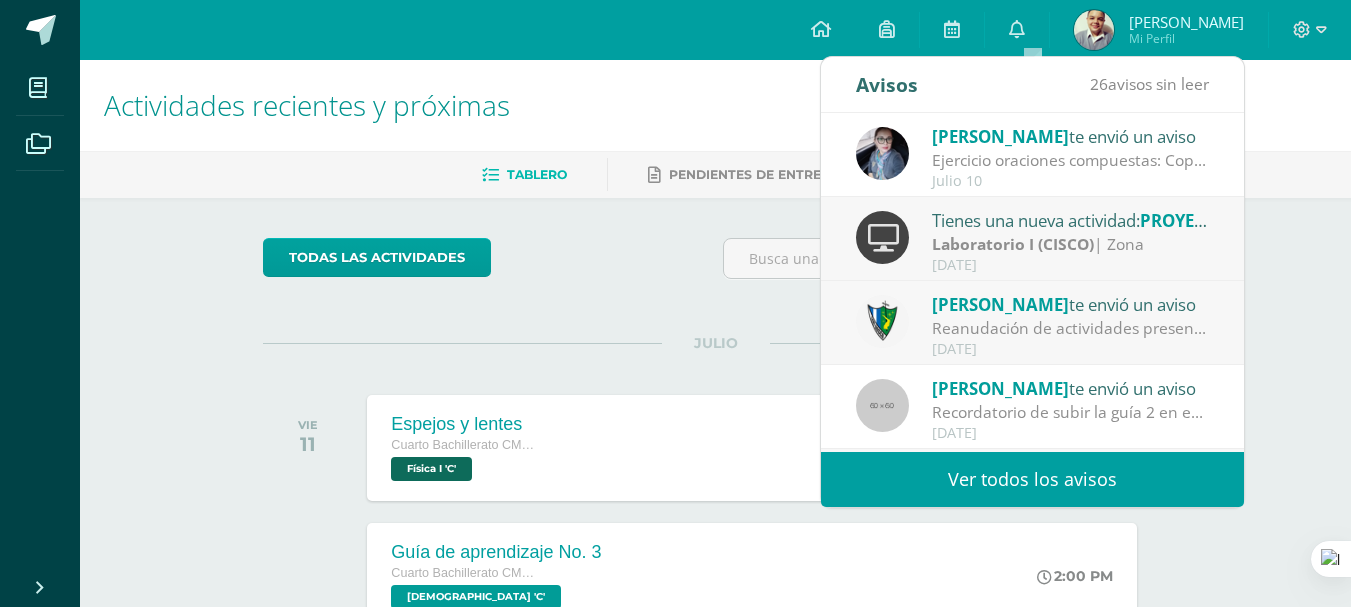 click on "Laboratorio I (CISCO)
| Zona" at bounding box center (1071, 244) 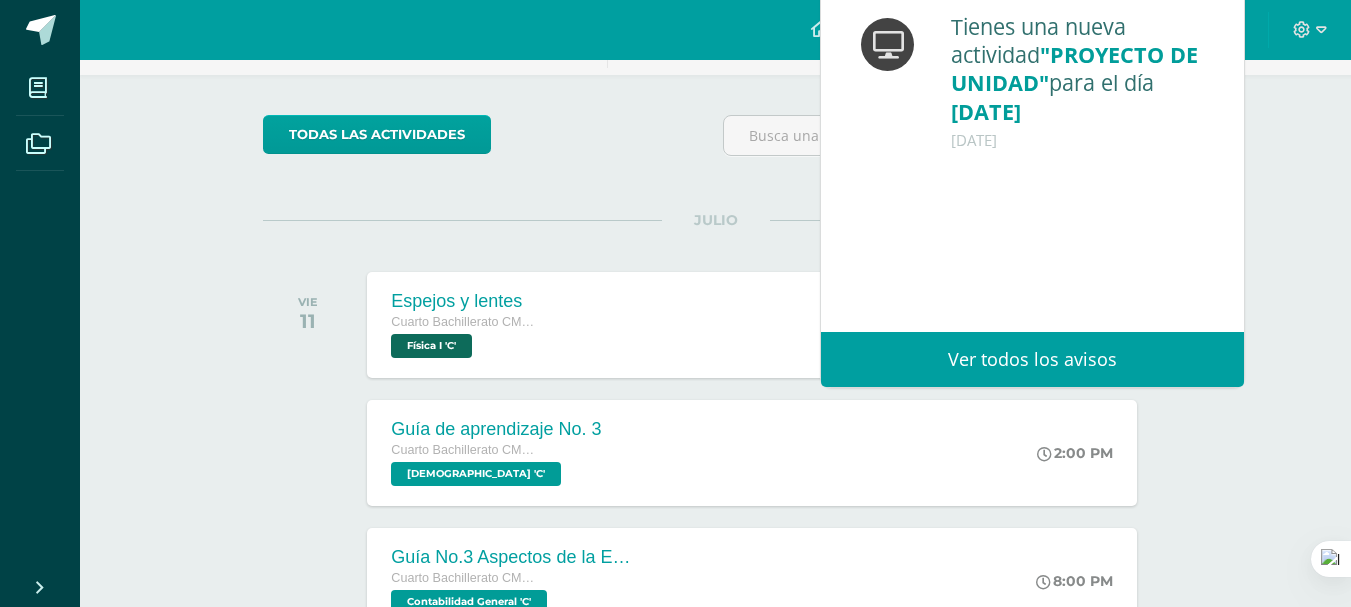 scroll, scrollTop: 200, scrollLeft: 0, axis: vertical 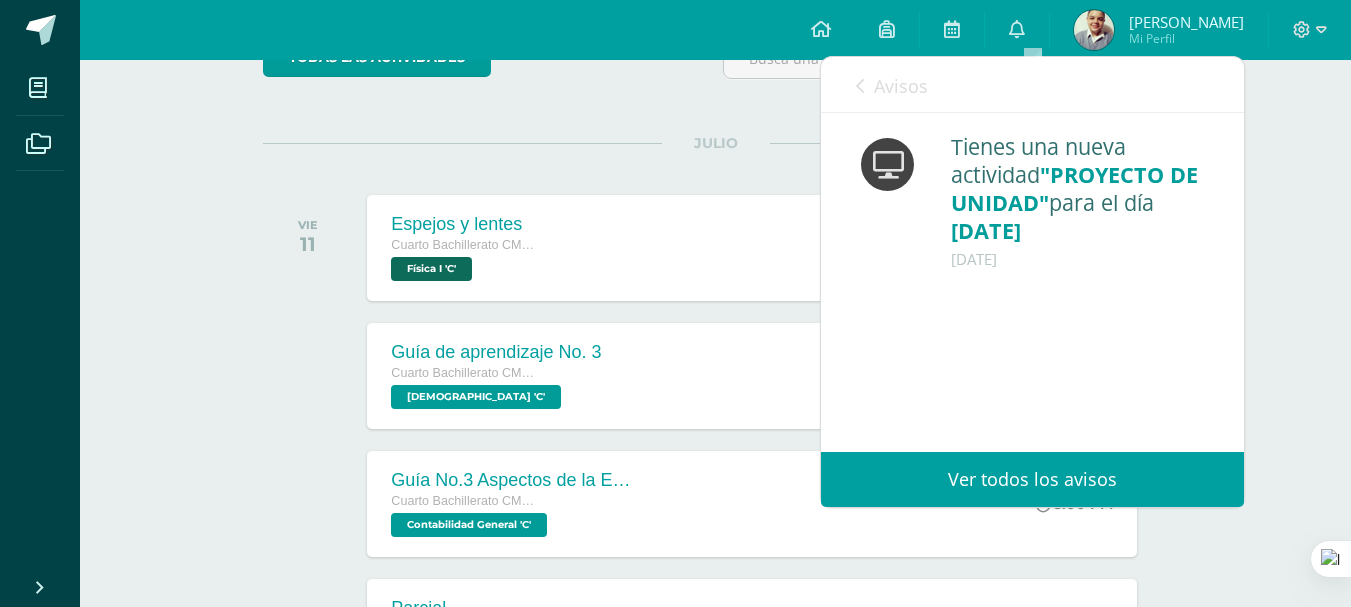 click on "Avisos" at bounding box center (901, 86) 